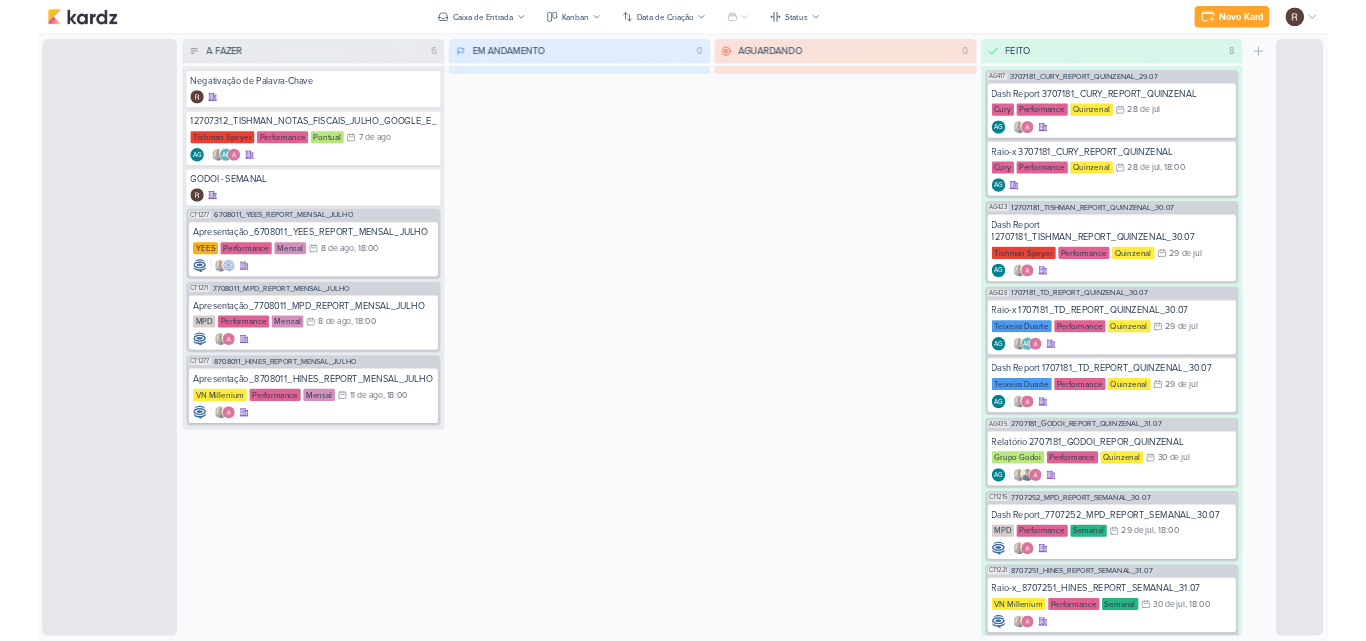 scroll, scrollTop: 0, scrollLeft: 0, axis: both 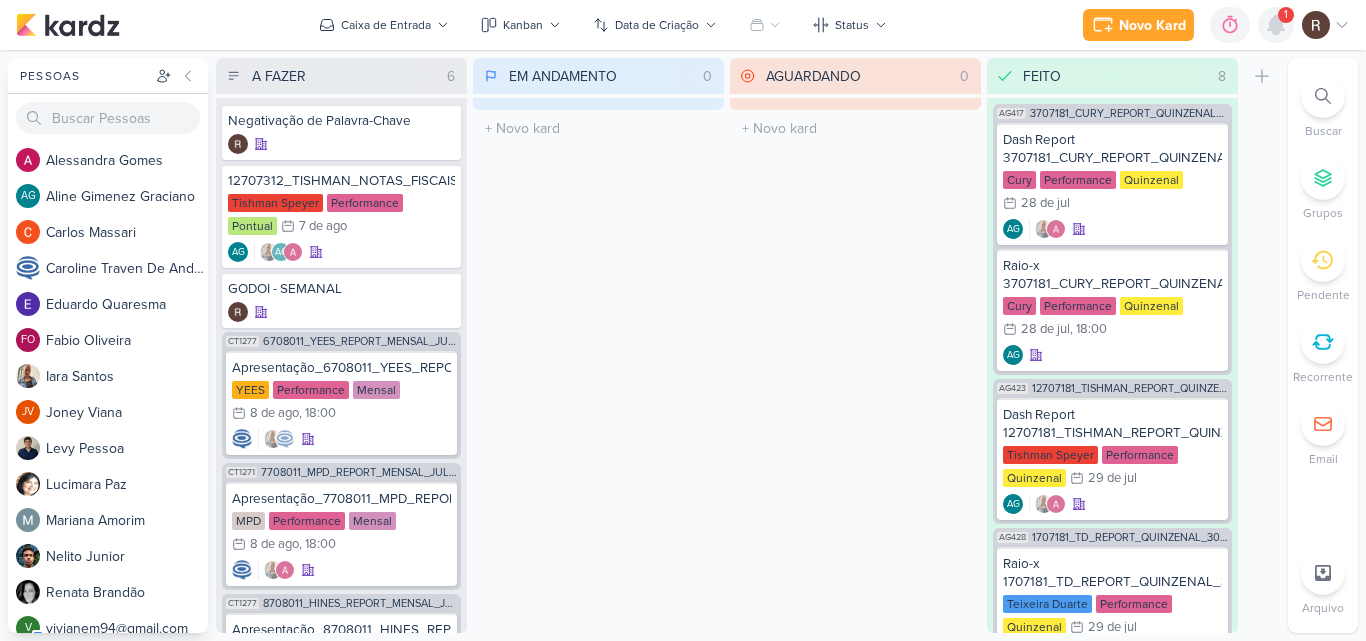 click 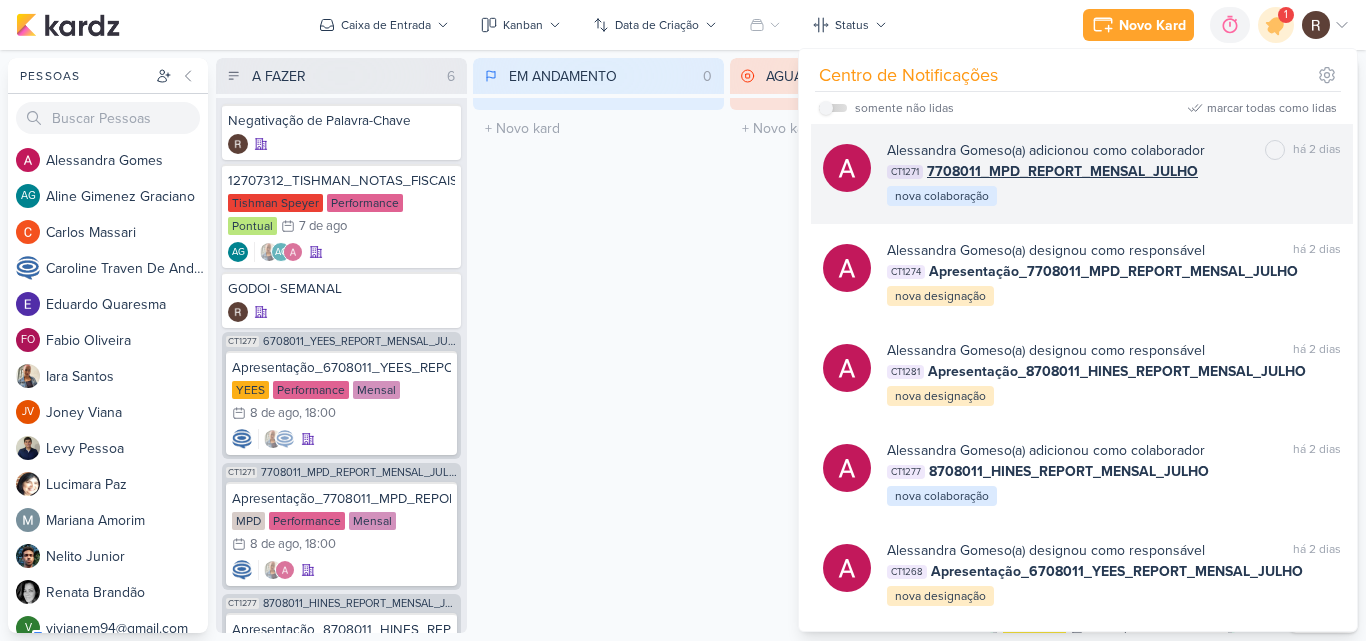 click on "CT1271
7708011_MPD_REPORT_MENSAL_JULHO" at bounding box center (1114, 171) 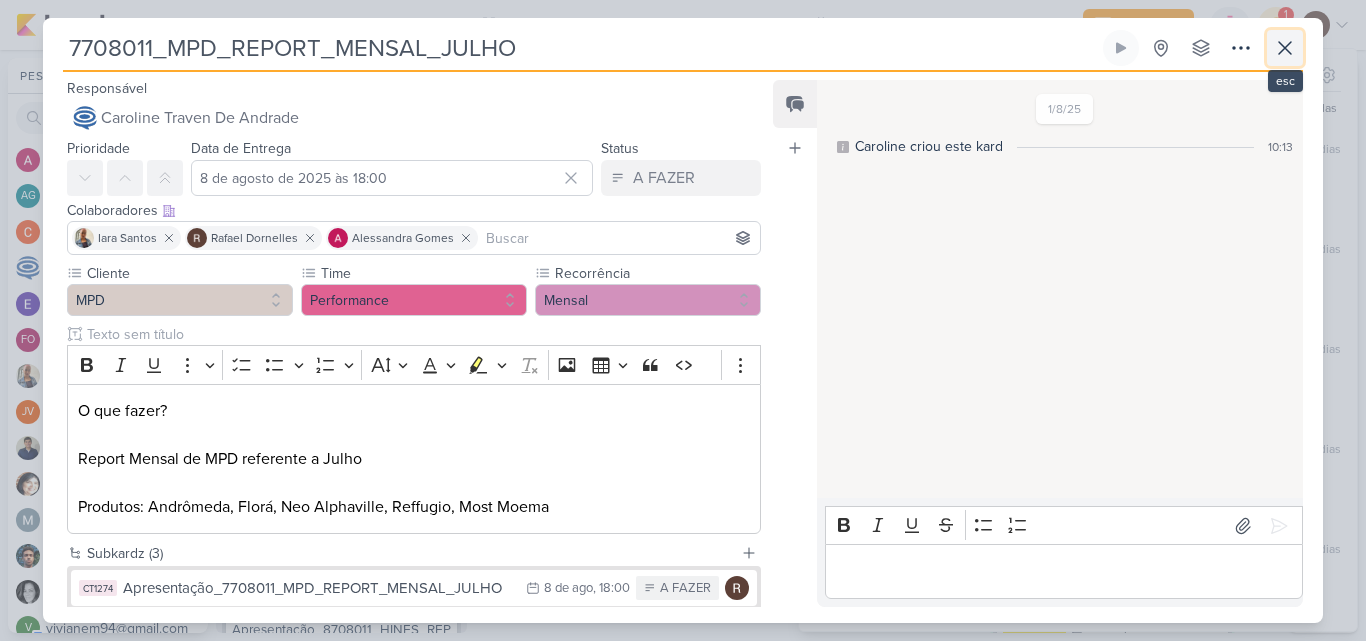 click 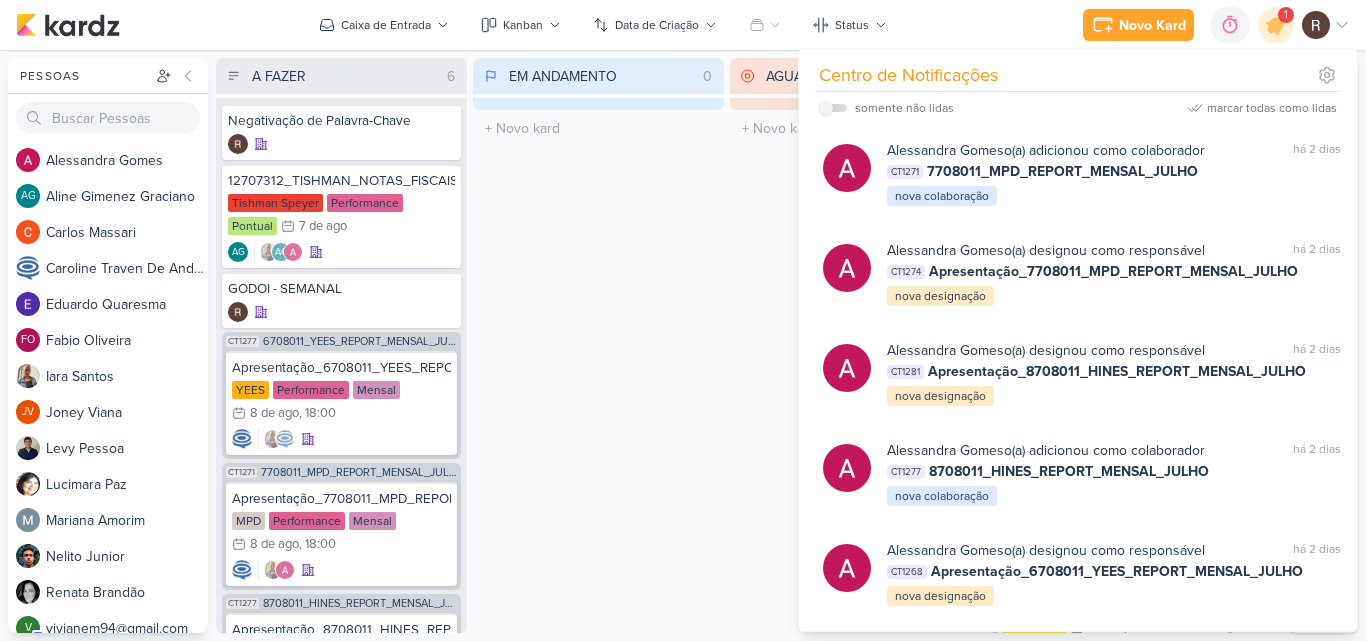 click on "EM ANDAMENTO
0
Mover Para Esquerda
Mover Para Direita
Deletar
O título do kard deve ter menos que 100 caracteres" at bounding box center (598, 345) 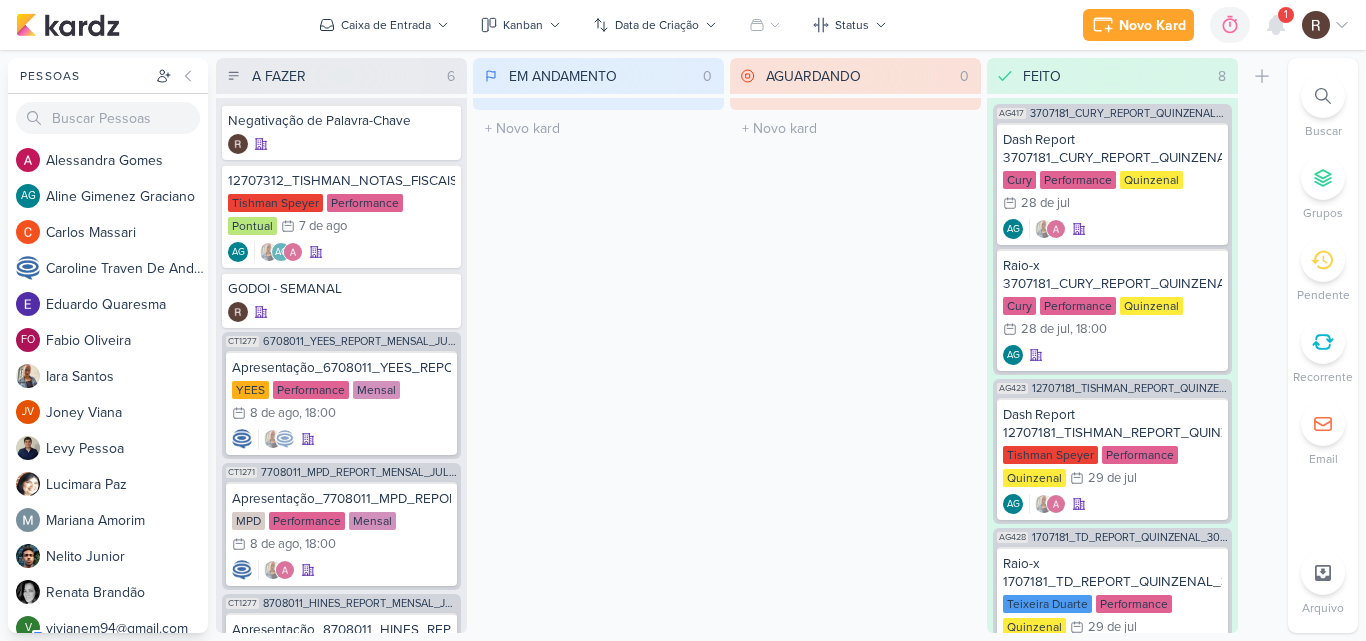 click 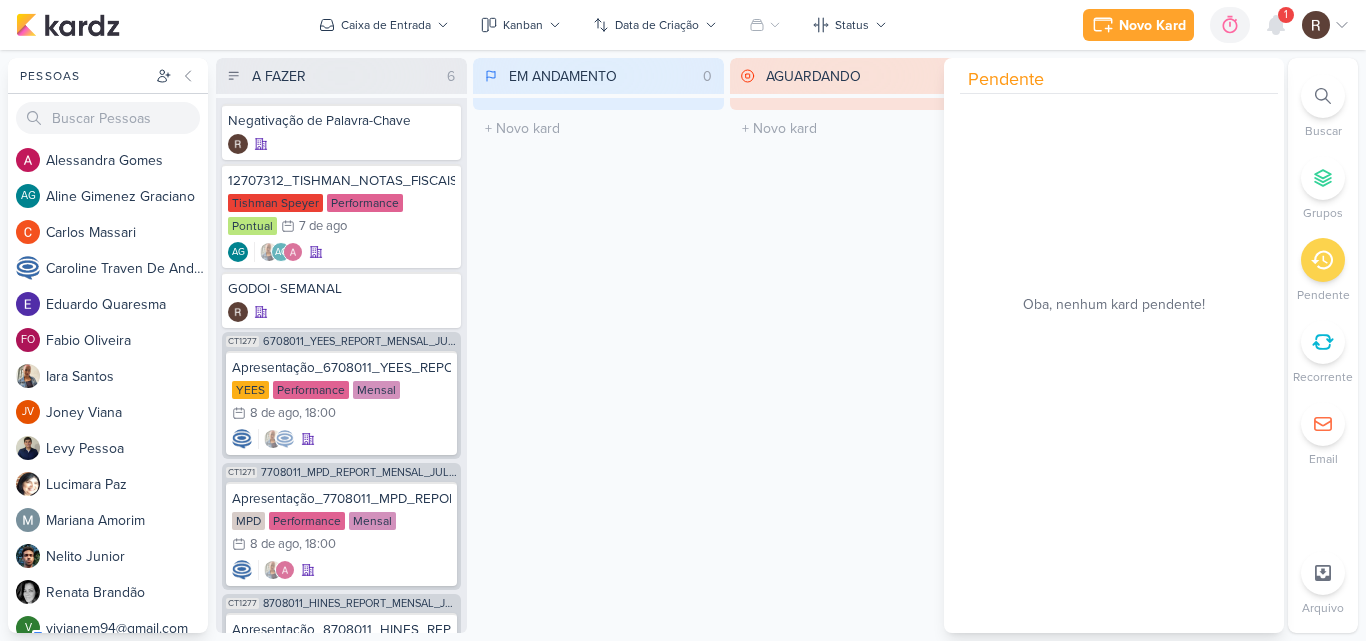 click on "EM ANDAMENTO
0
Mover Para Esquerda
Mover Para Direita
Deletar
O título do kard deve ter menos que 100 caracteres" at bounding box center [598, 345] 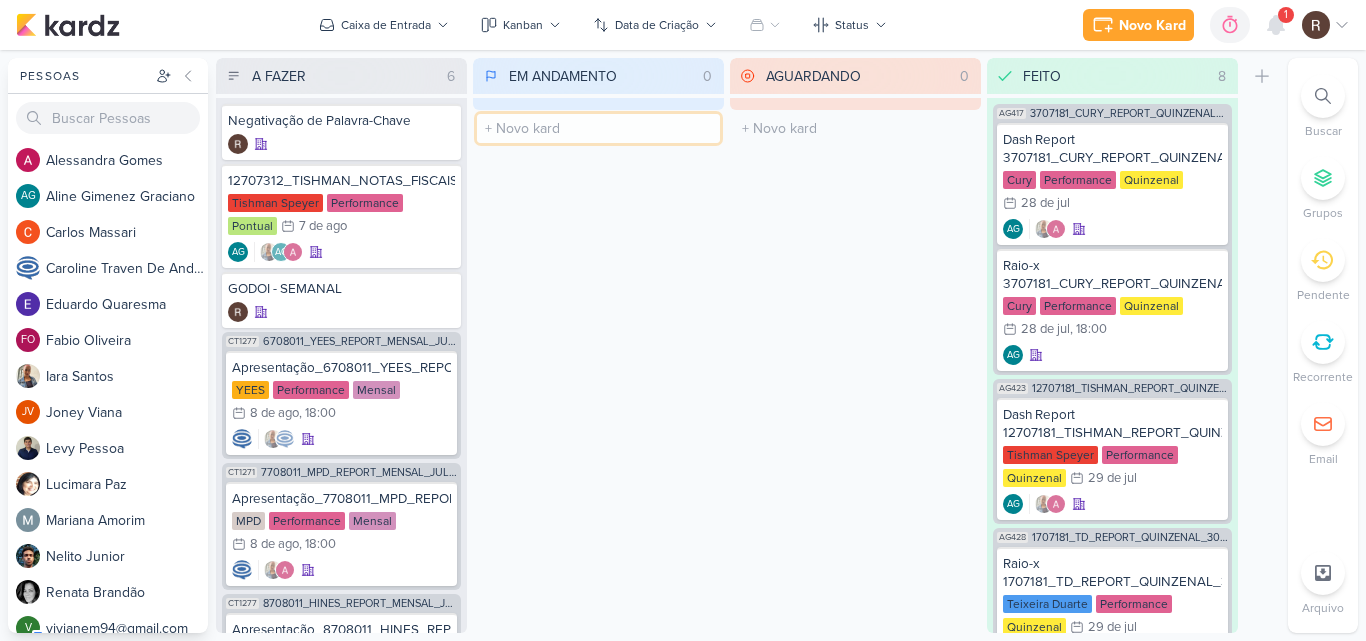 click at bounding box center [598, 128] 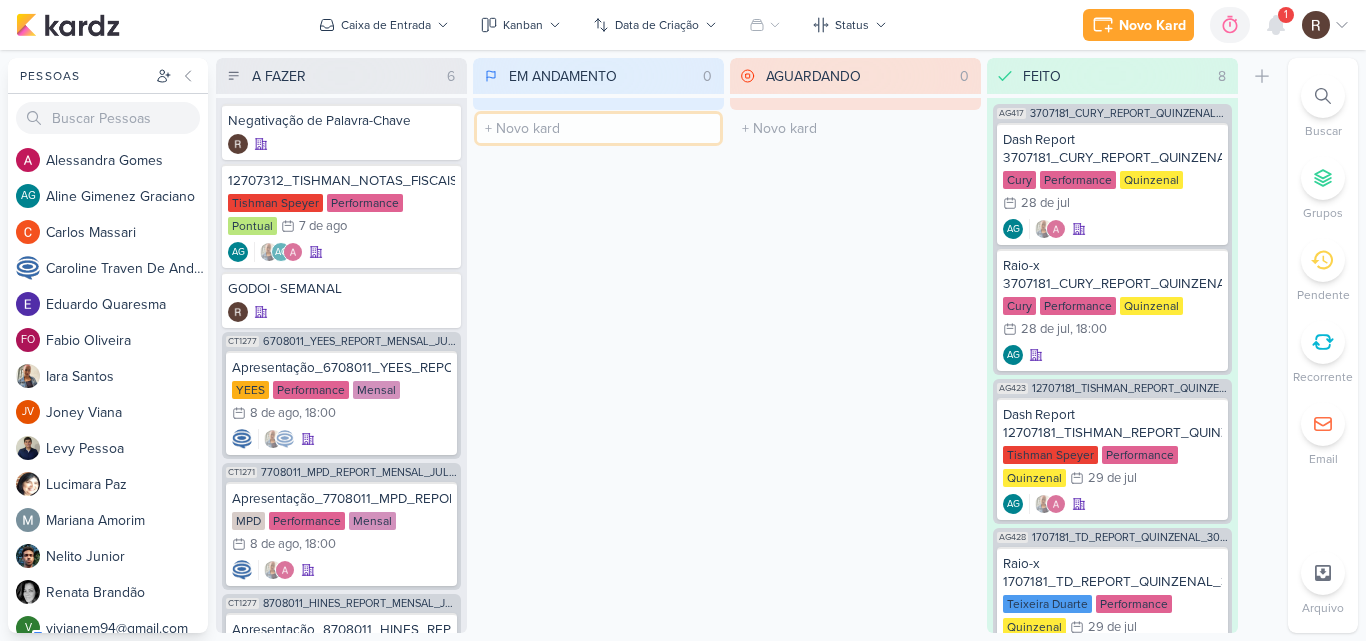 click at bounding box center (598, 128) 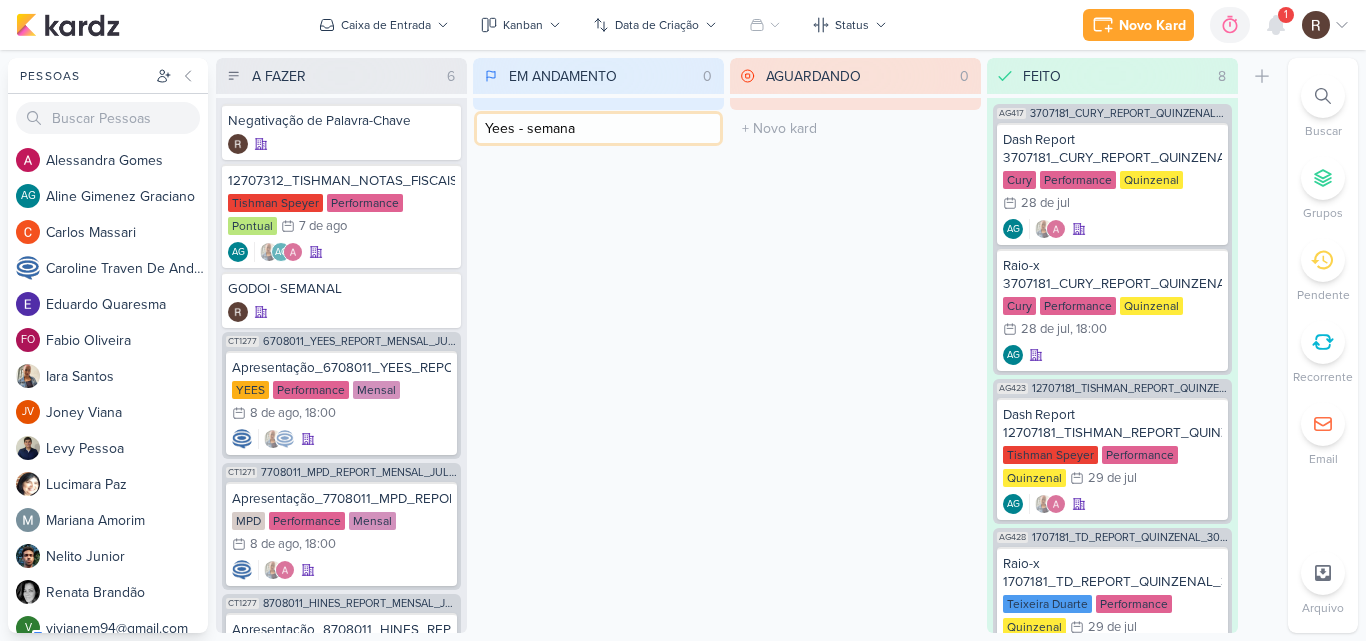 type on "Yees - semanal" 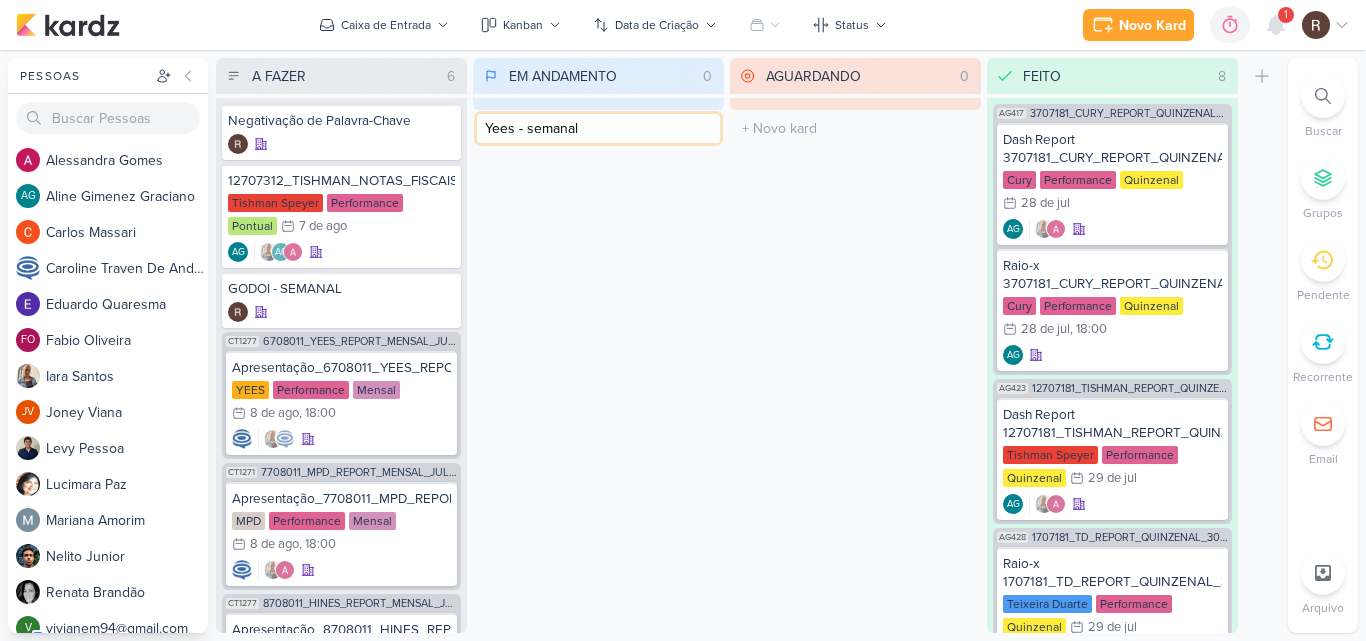 type 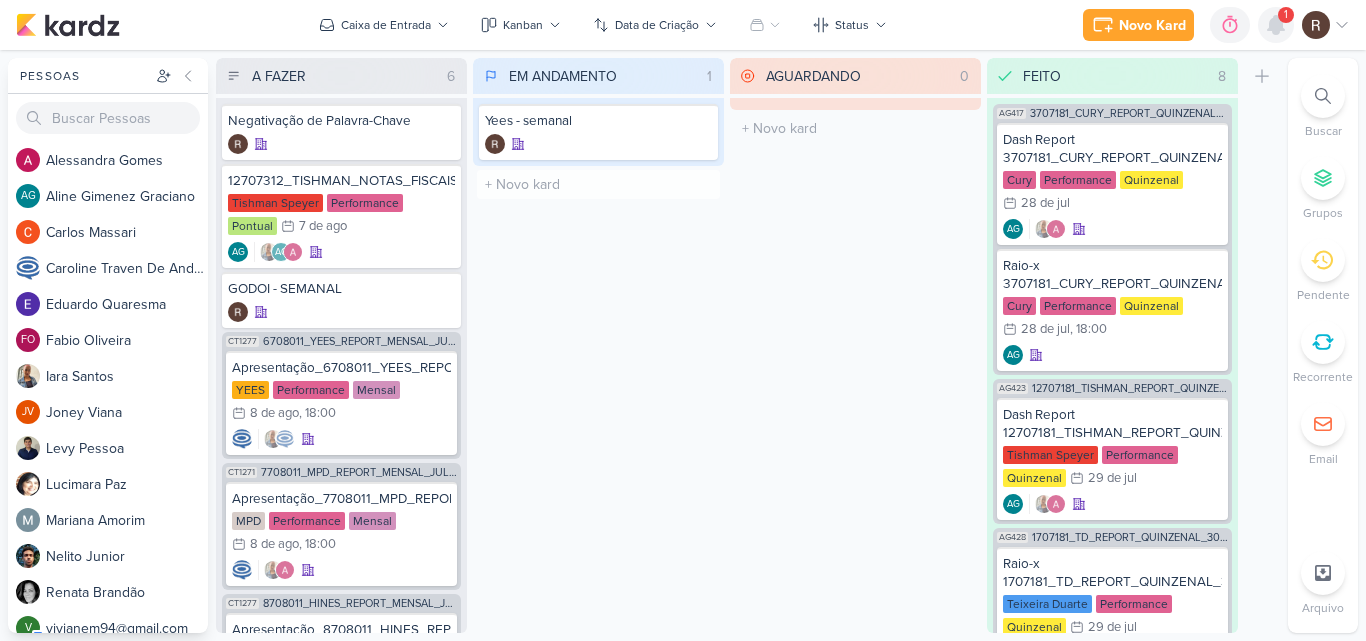 click 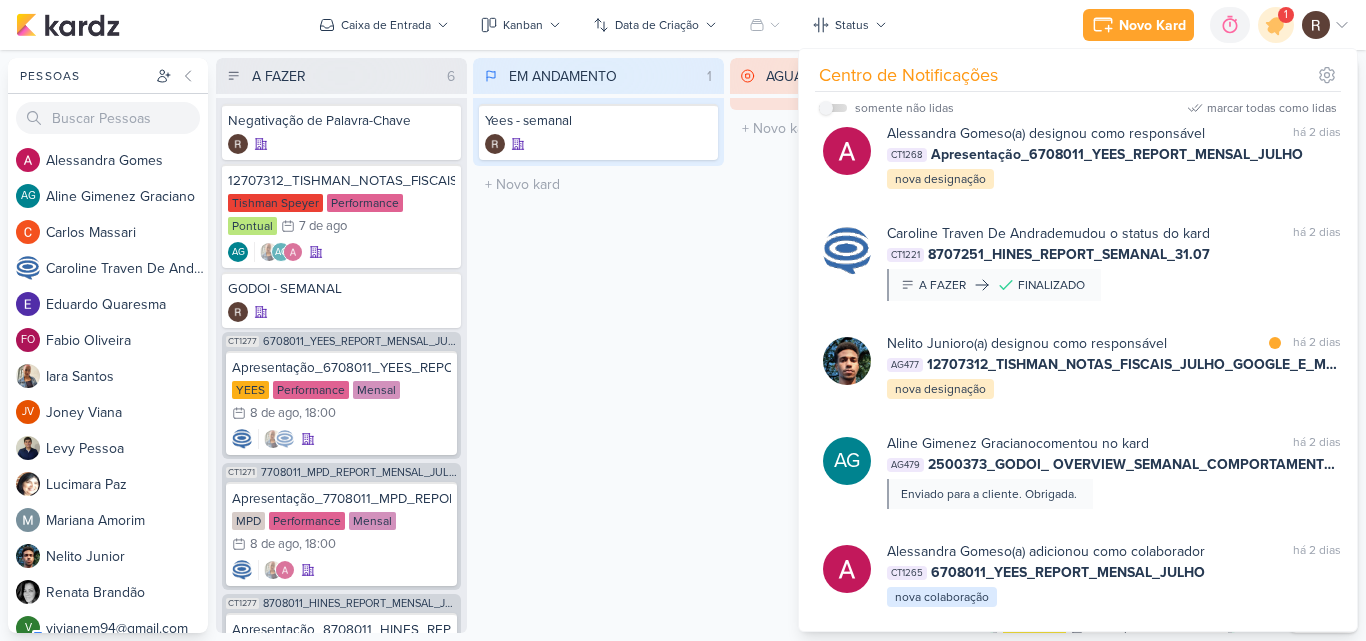 scroll, scrollTop: 433, scrollLeft: 0, axis: vertical 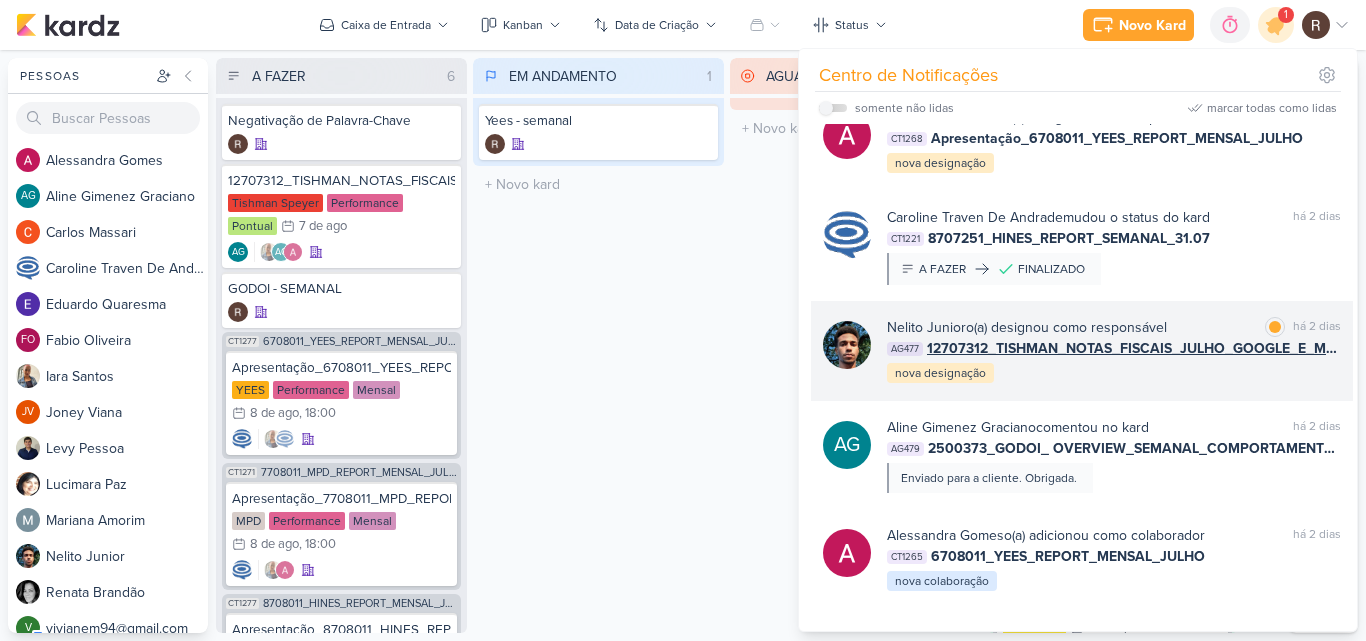 click on "[FIRST] [LAST]  o(a) designou como responsável
marcar como lida
há [TIME]" at bounding box center (1114, 327) 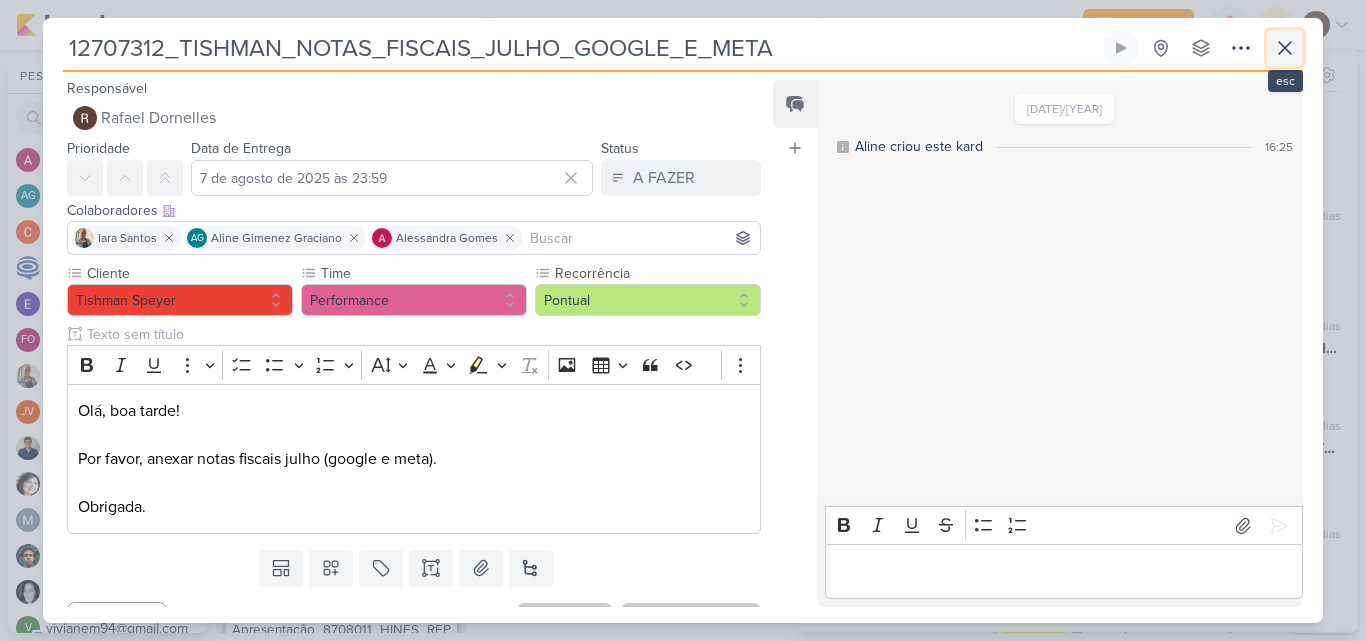 click 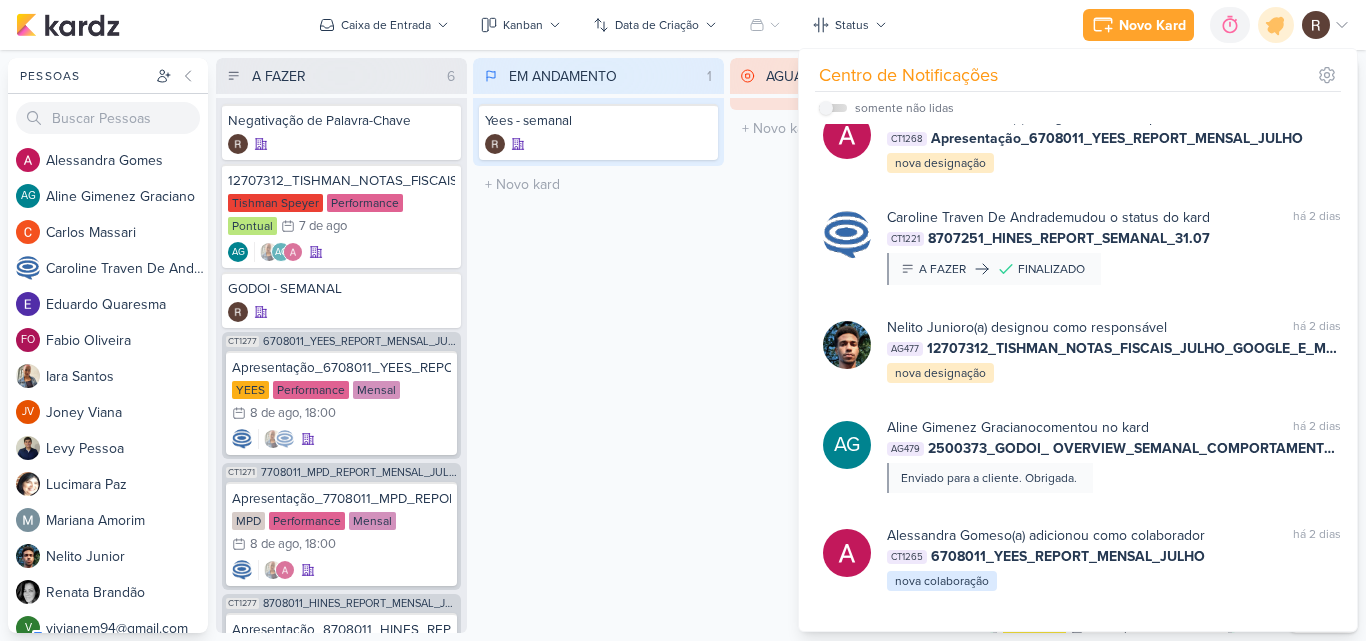 click on "EM ANDAMENTO
[NUMBER]
Mover Para Esquerda
Mover Para Direita
Deletar
Yees - semanal" at bounding box center [598, 345] 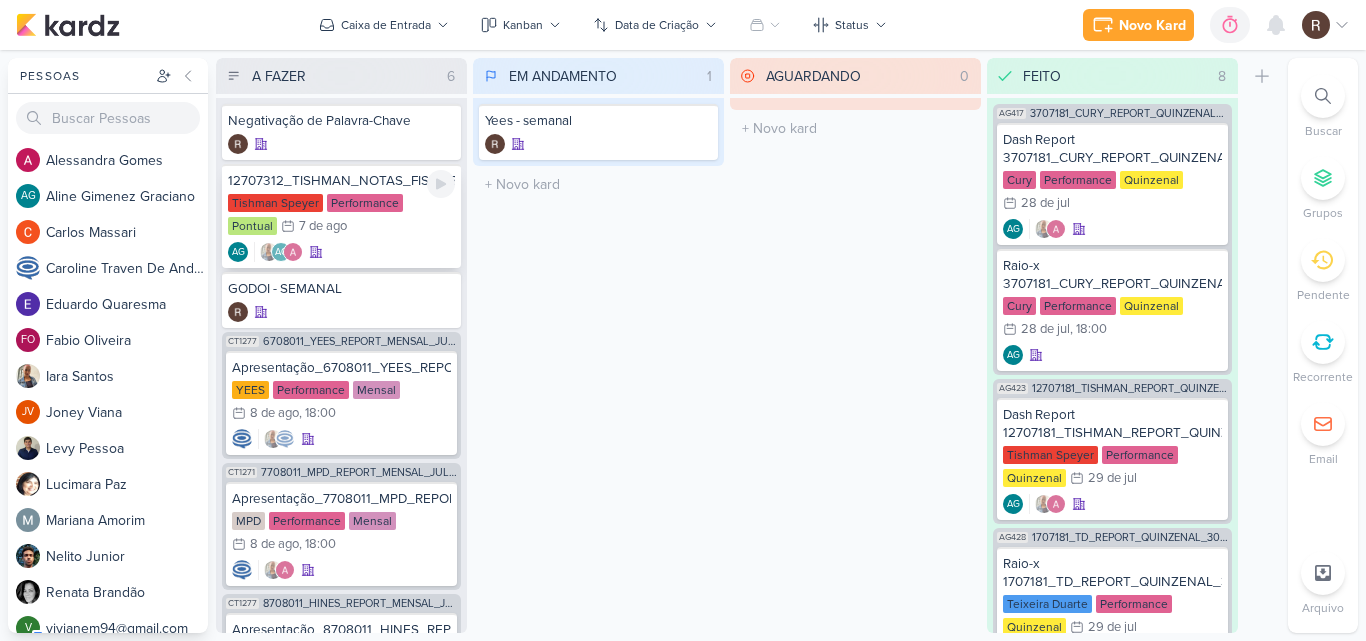 click on "Performance" at bounding box center [365, 203] 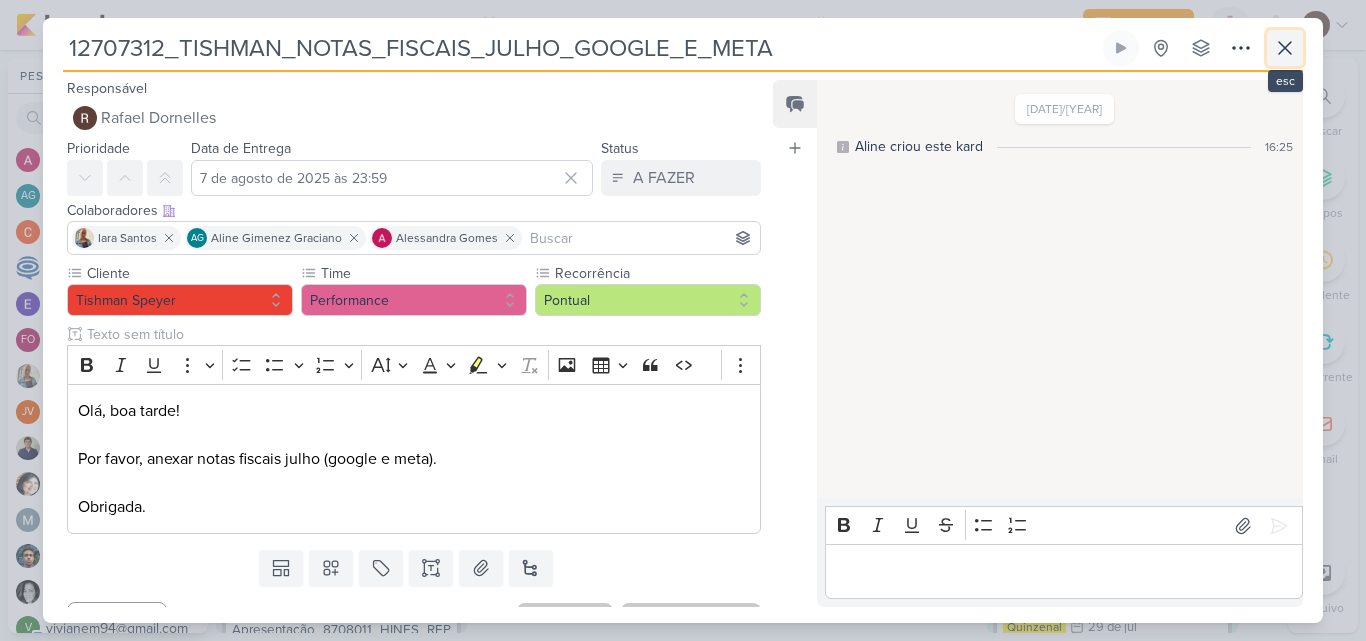 click 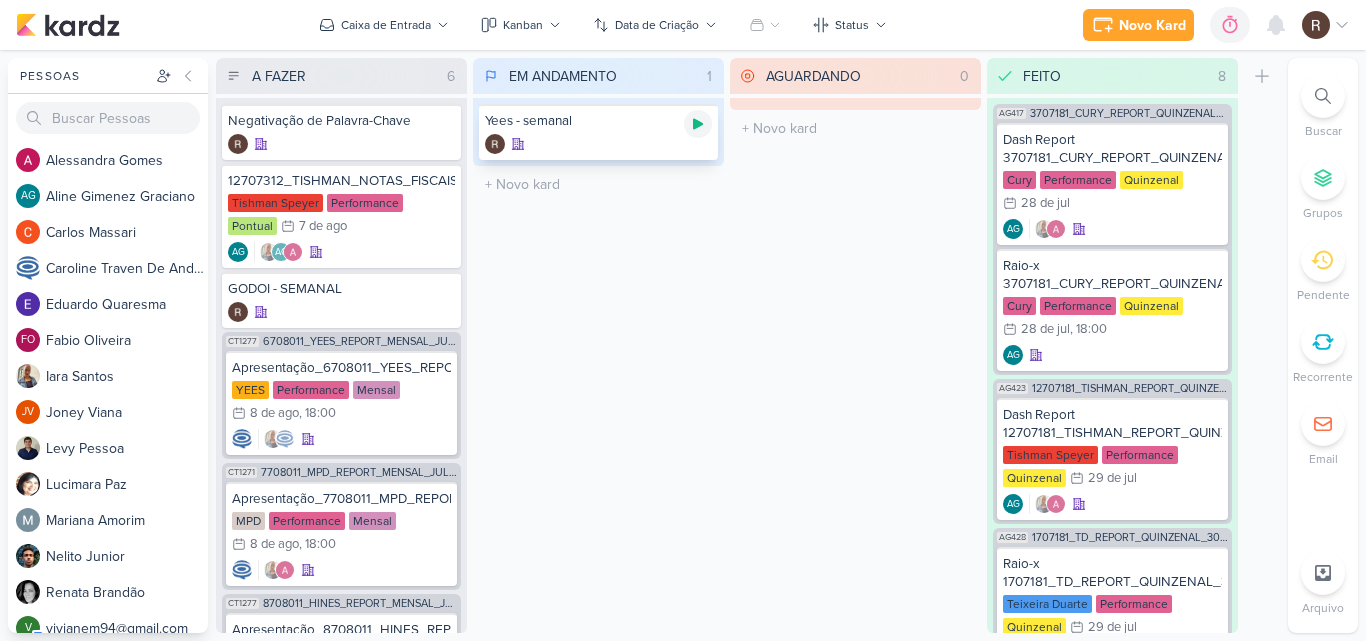 click at bounding box center [698, 124] 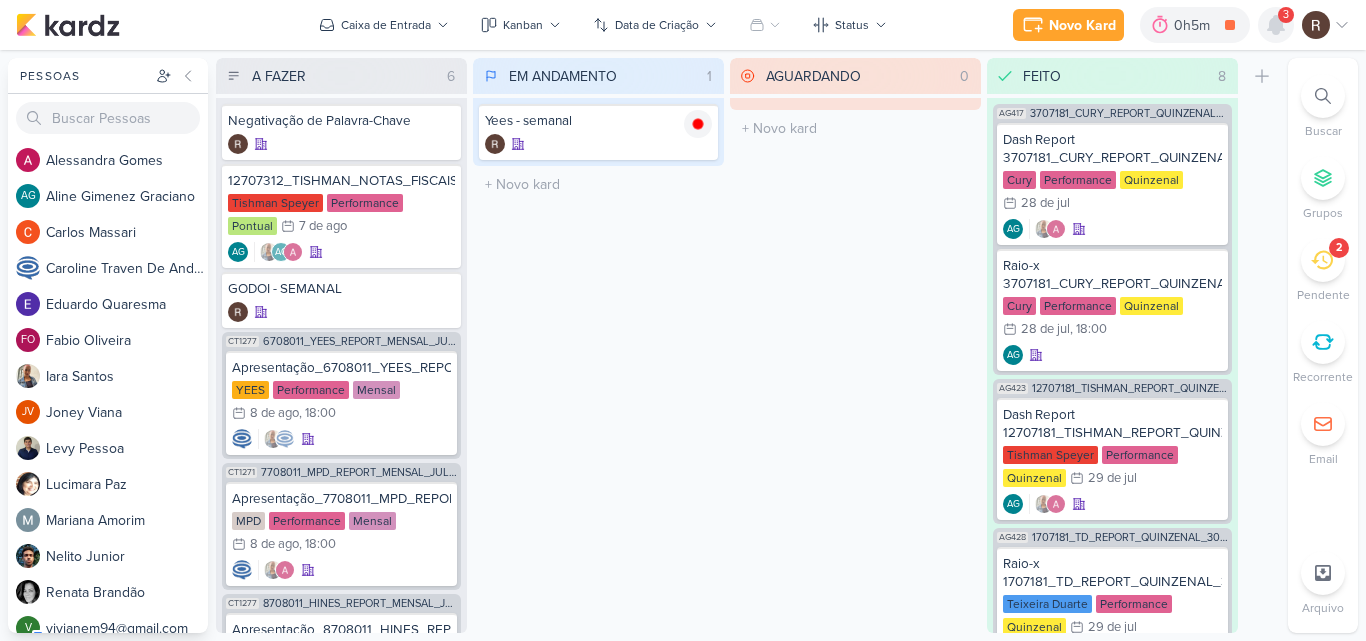 click 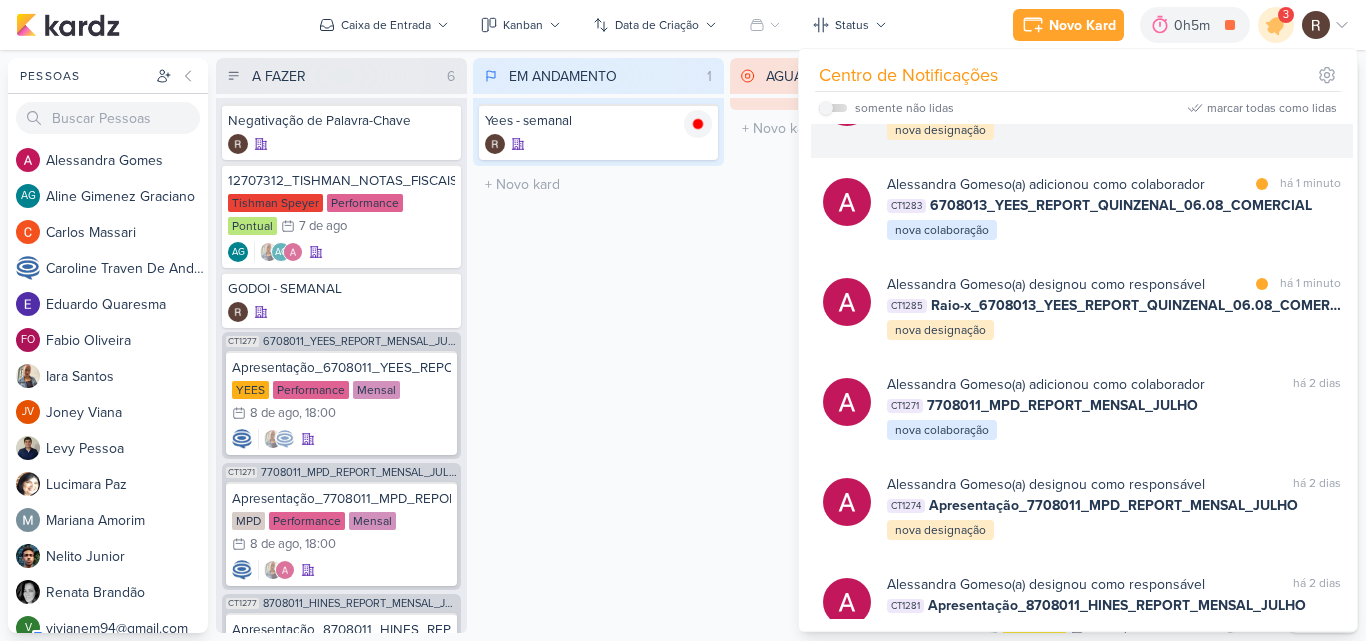 scroll, scrollTop: 0, scrollLeft: 0, axis: both 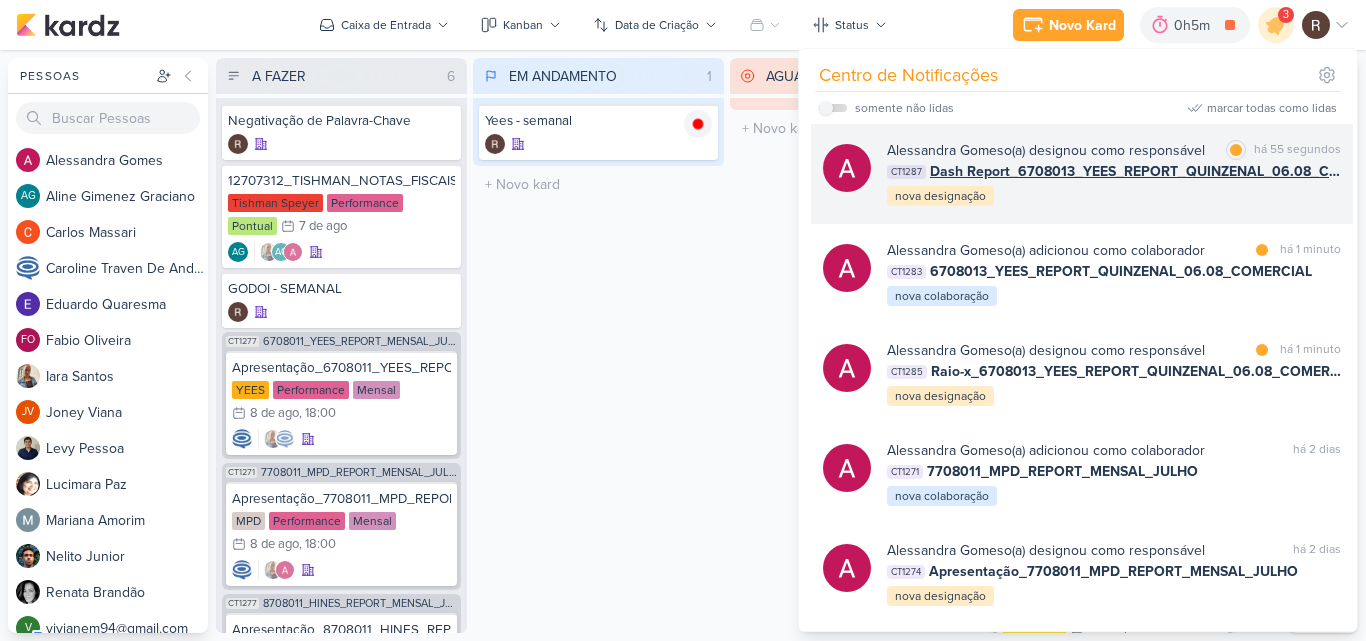 click on "[FIRST] [LAST]  o(a) designou como responsável
marcar como lida
há [TIME]
CT1287
Dash Report_6708013_YEES_REPORT_QUINZENAL_06.08_COMERCIAL
nova designação" at bounding box center [1114, 174] 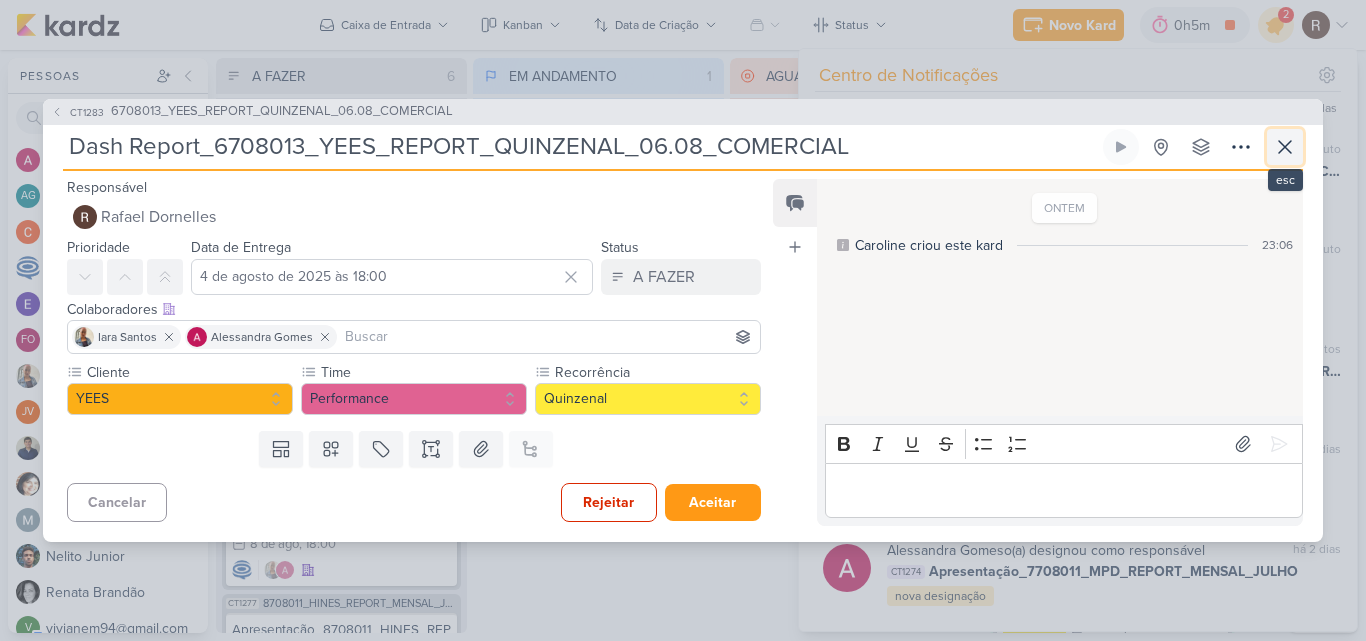 click 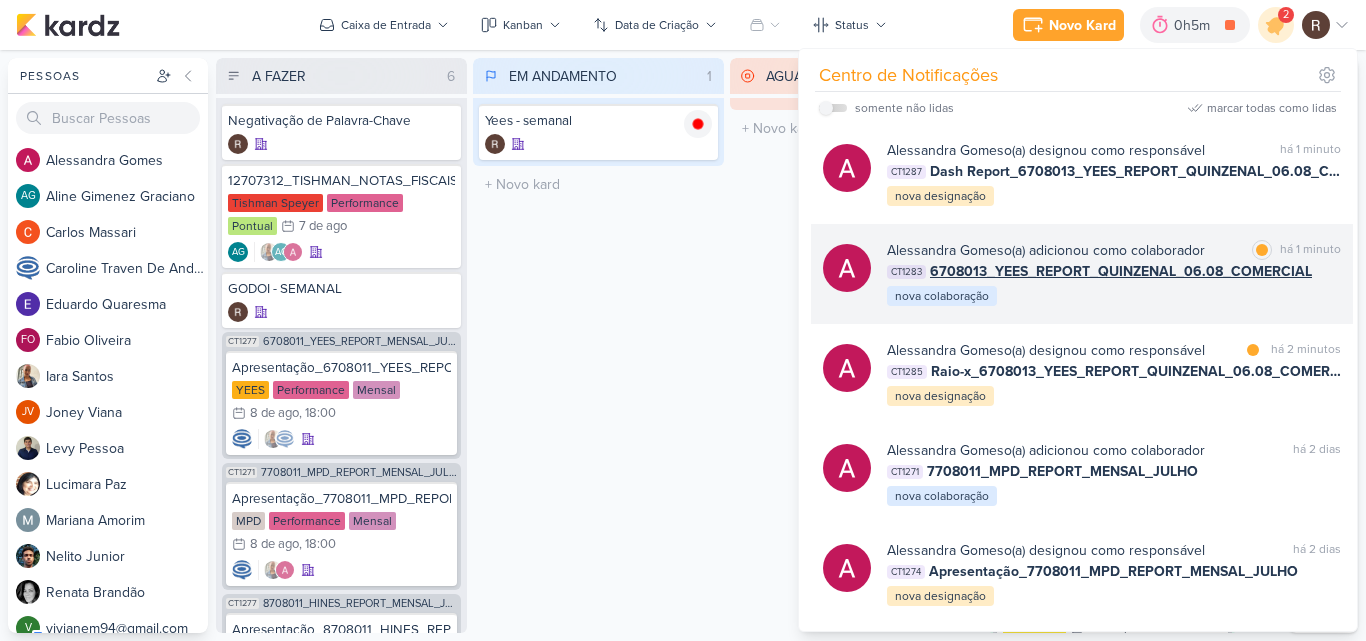 click on "6708013_YEES_REPORT_QUINZENAL_06.08_COMERCIAL" at bounding box center [1121, 271] 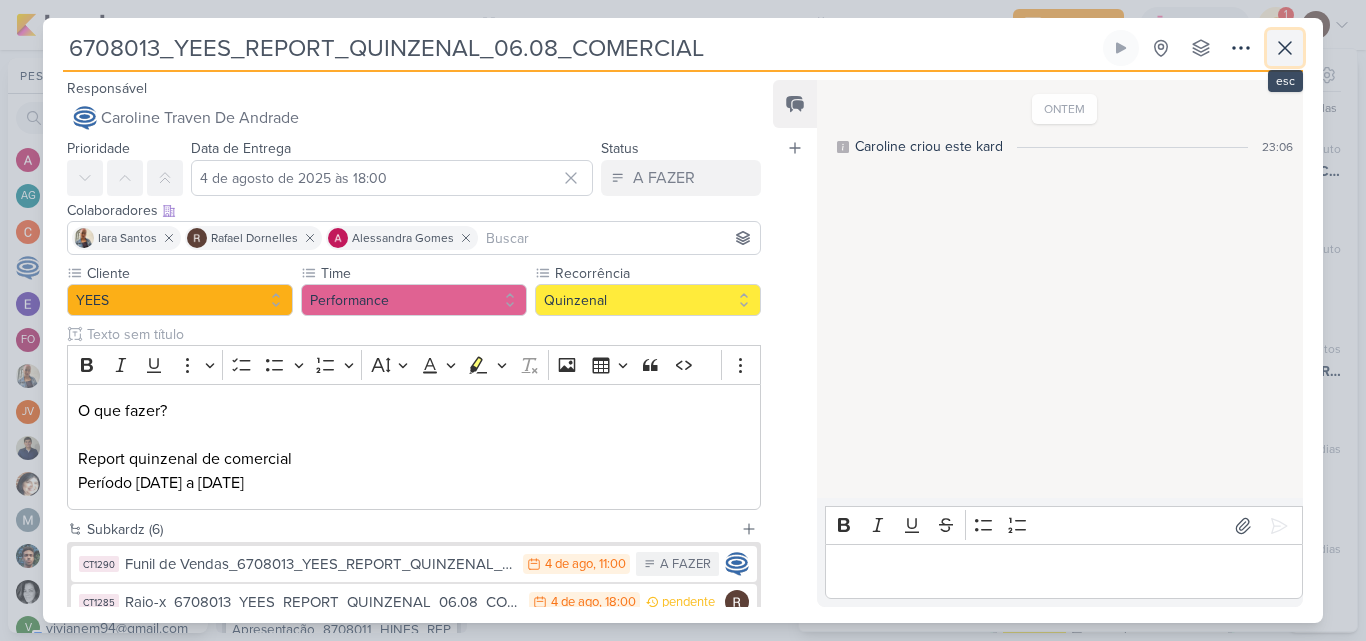 click 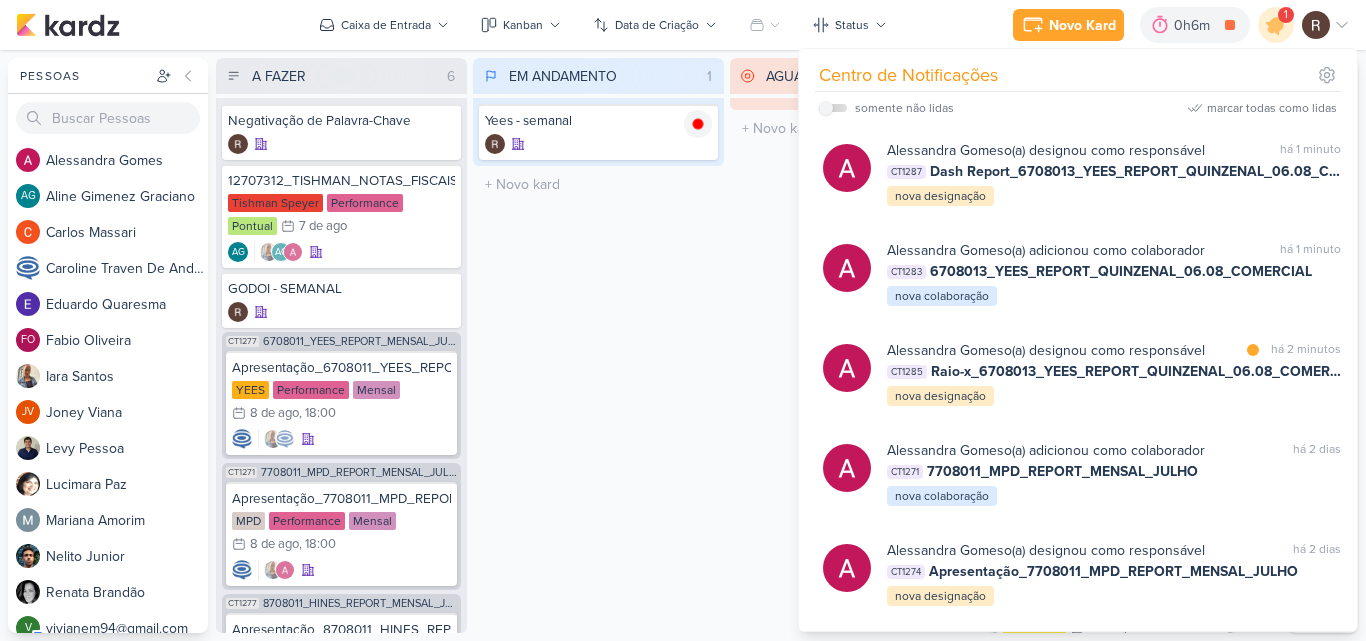 click on "EM ANDAMENTO
[NUMBER]
Mover Para Esquerda
Mover Para Direita
Deletar
Yees - semanal" at bounding box center (598, 345) 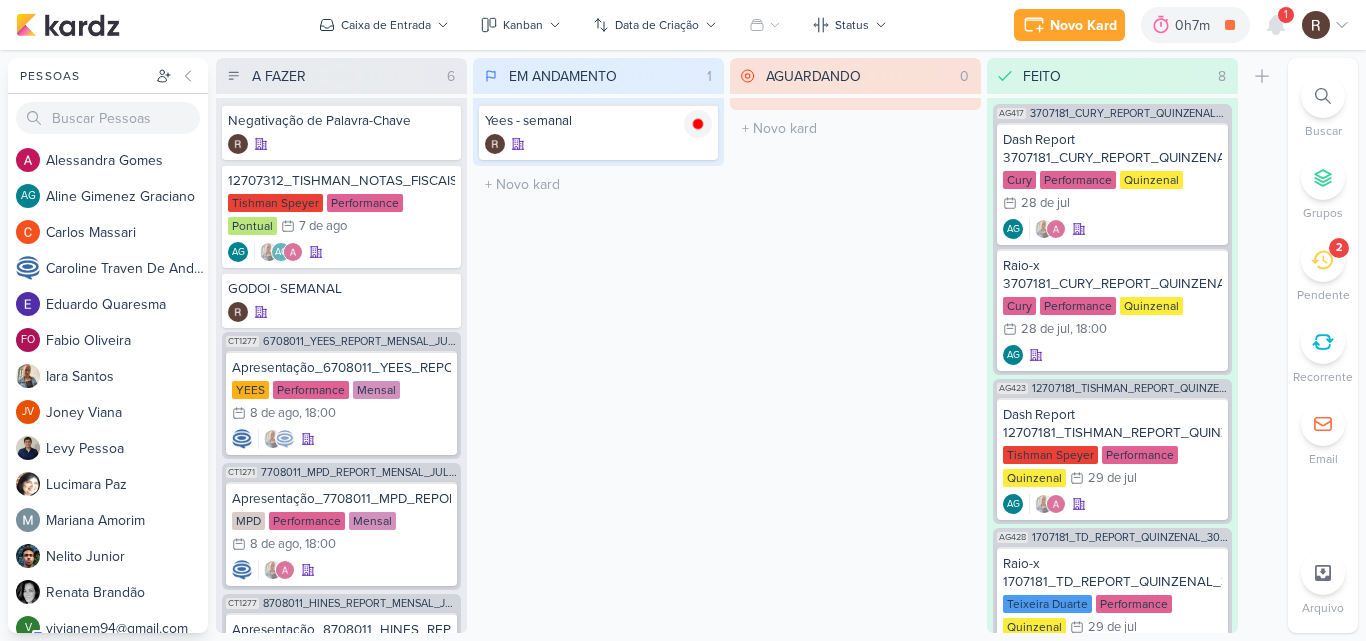 click on "1" at bounding box center (1286, 15) 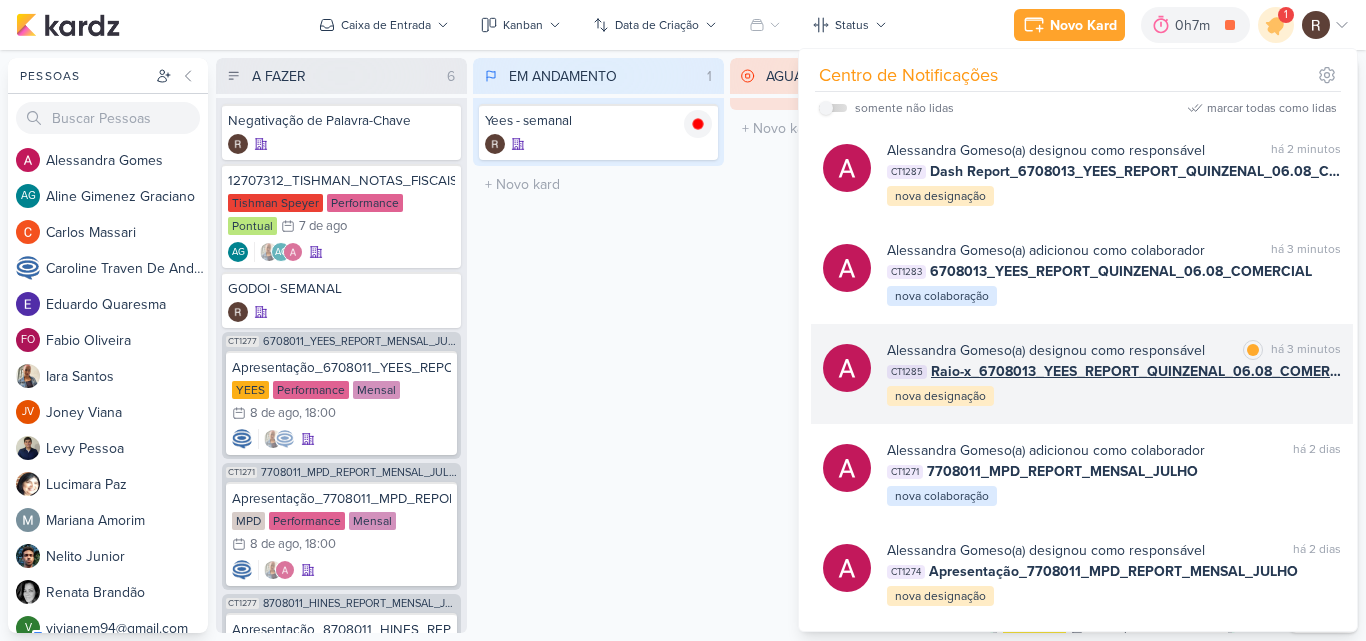 click on "Raio-x_6708013_YEES_REPORT_QUINZENAL_06.08_COMERCIAL" at bounding box center (1136, 371) 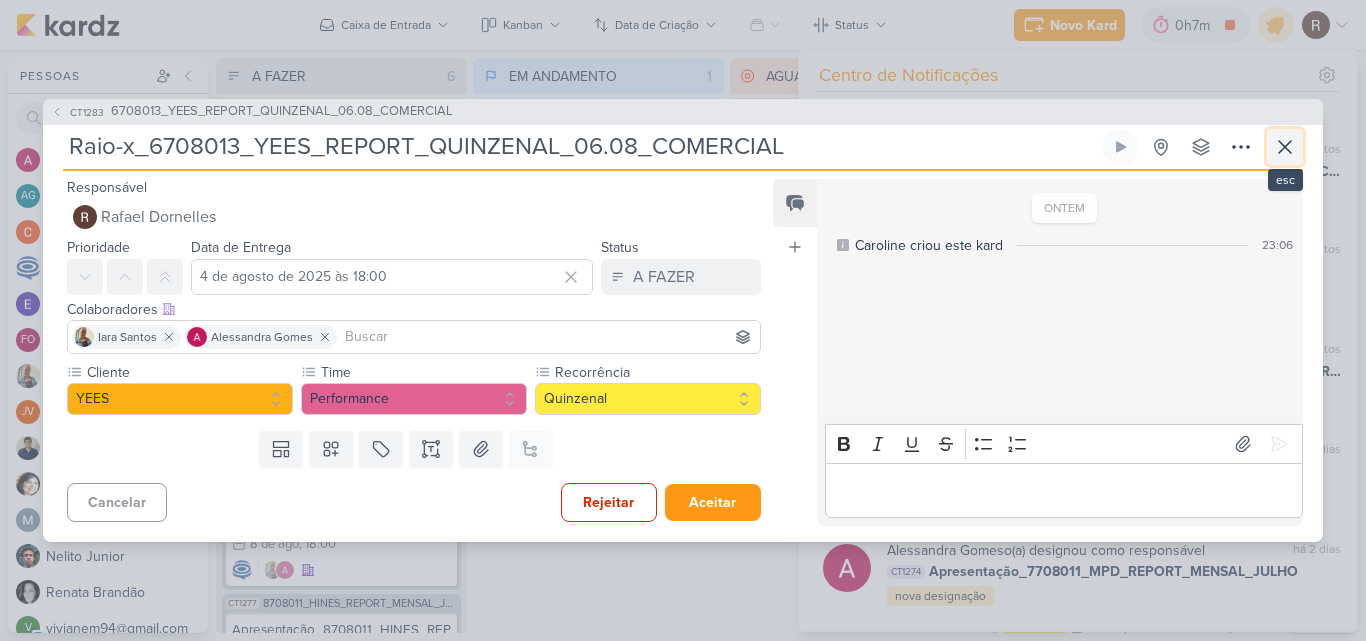 click 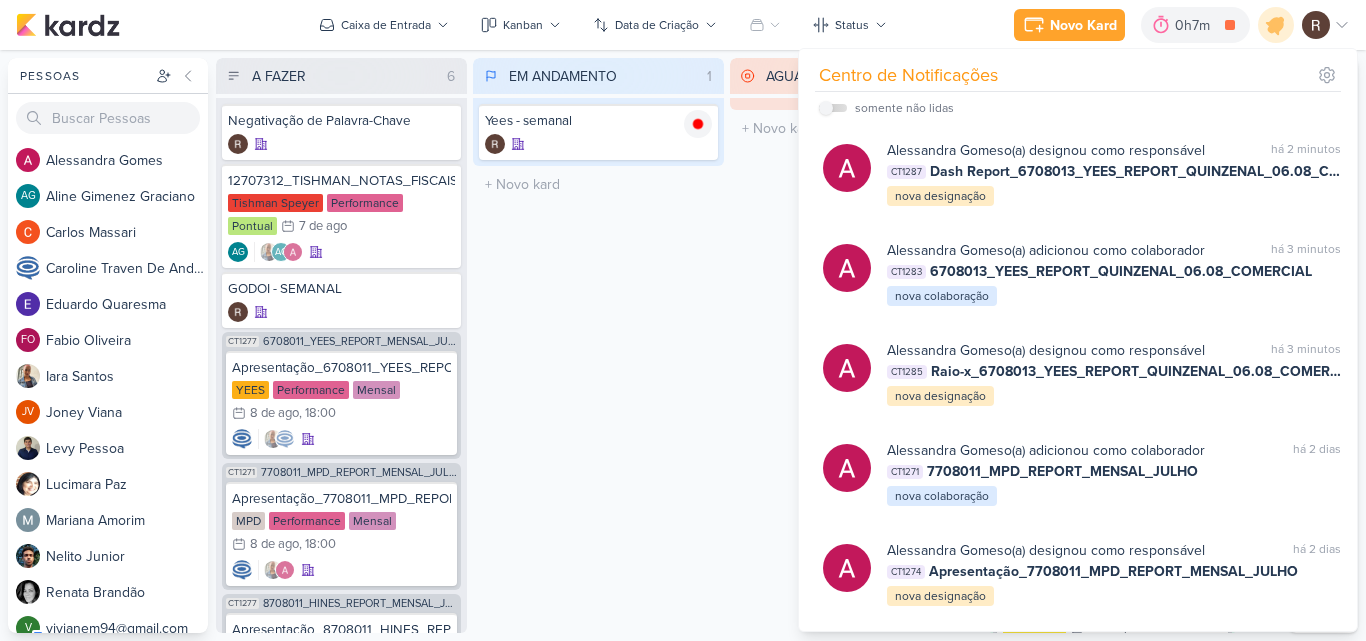 click on "EM ANDAMENTO
[NUMBER]
Mover Para Esquerda
Mover Para Direita
Deletar
Yees - semanal" at bounding box center [598, 345] 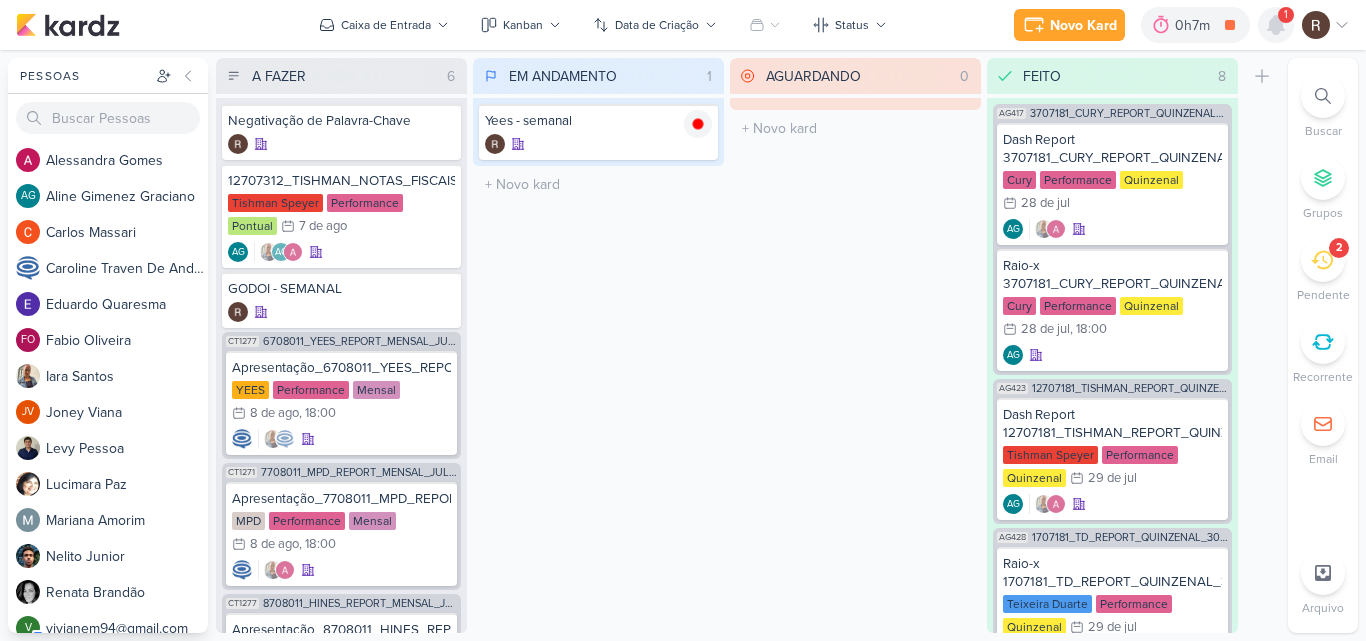 click 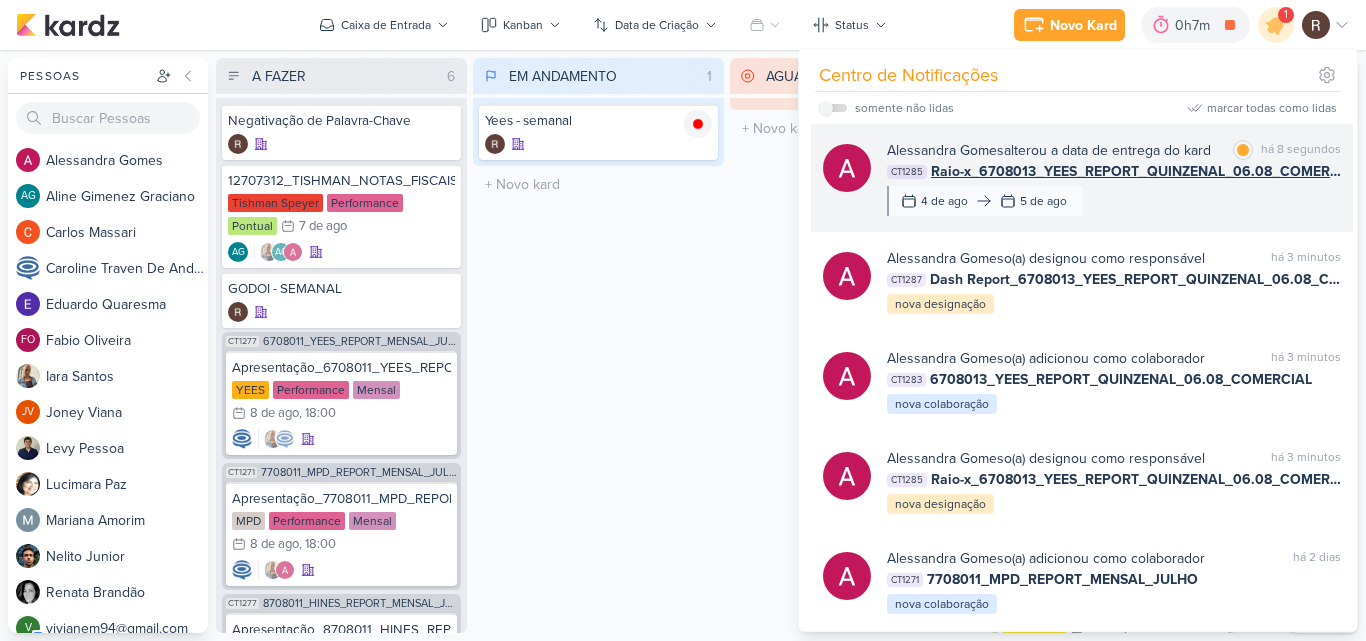 click on "[FIRST] [LAST] alterou a data de entrega do kard
marcar como lida
há [TIME]
CT1285
Raio-x_6708013_YEES_REPORT_QUINZENAL_06.08_COMERCIAL
[DATE]
[DATE]" at bounding box center [1114, 178] 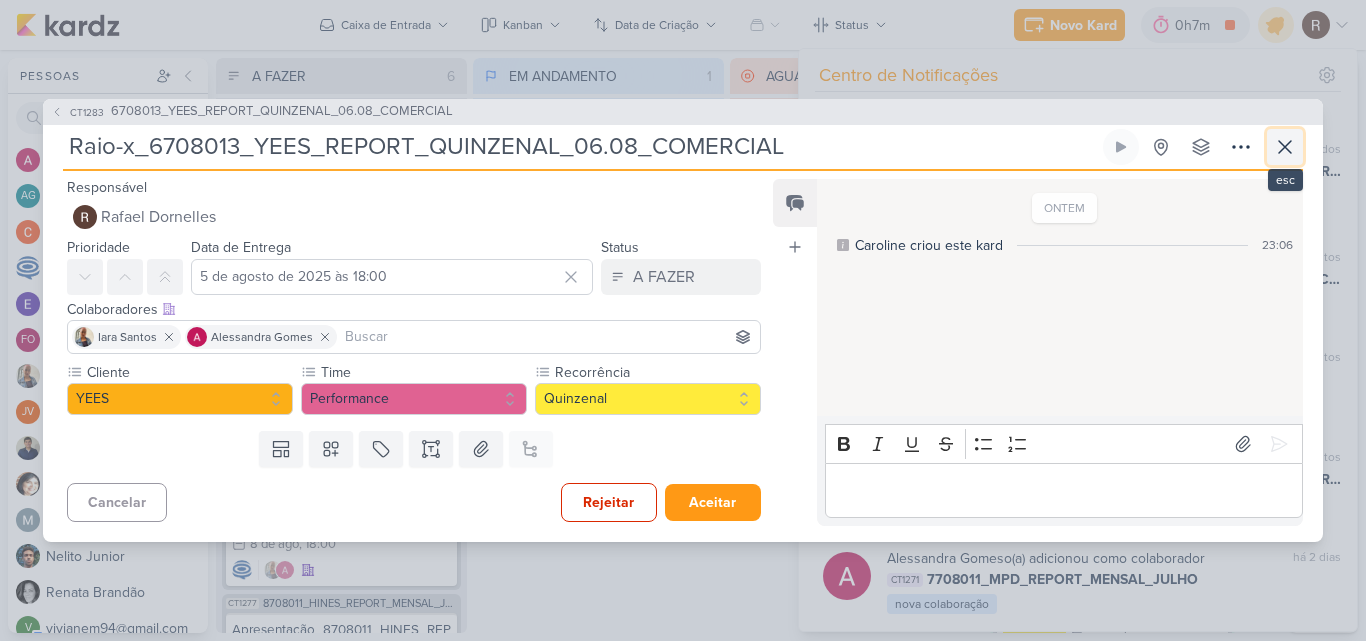 click 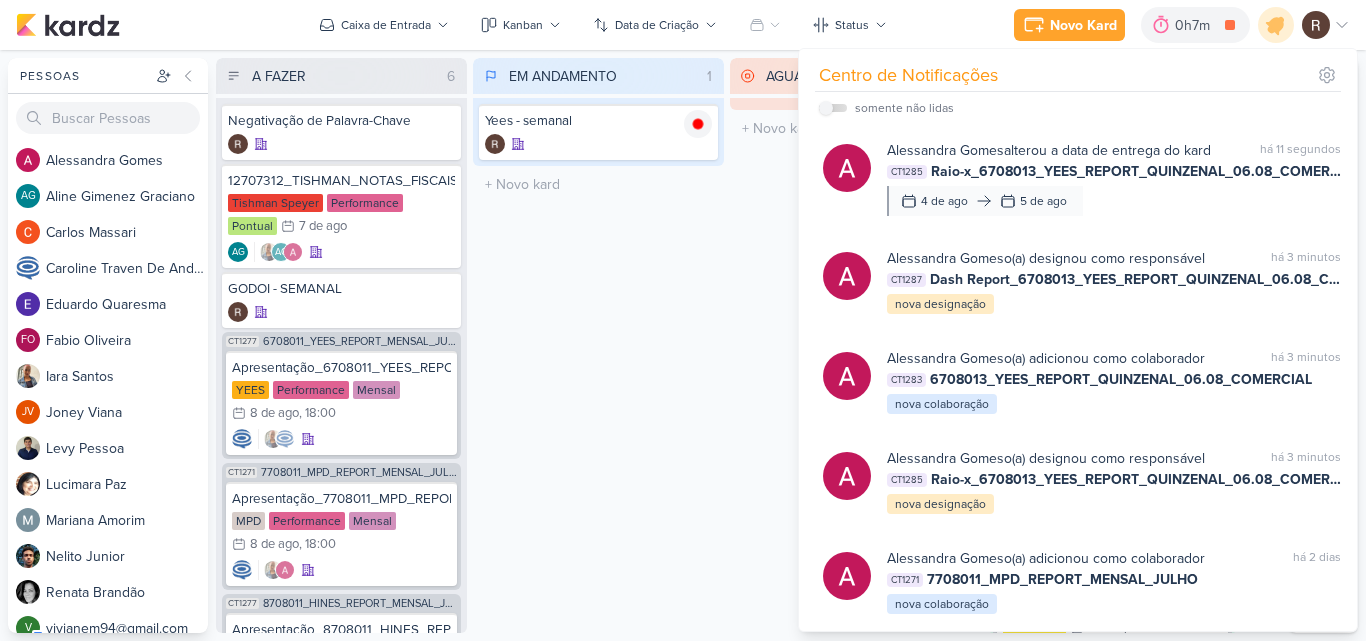 click on "AGUARDANDO
[NUMBER]
Mover Para Esquerda
Mover Para Direita
Deletar
O título do kard deve ter menos que 100 caracteres" at bounding box center (855, 345) 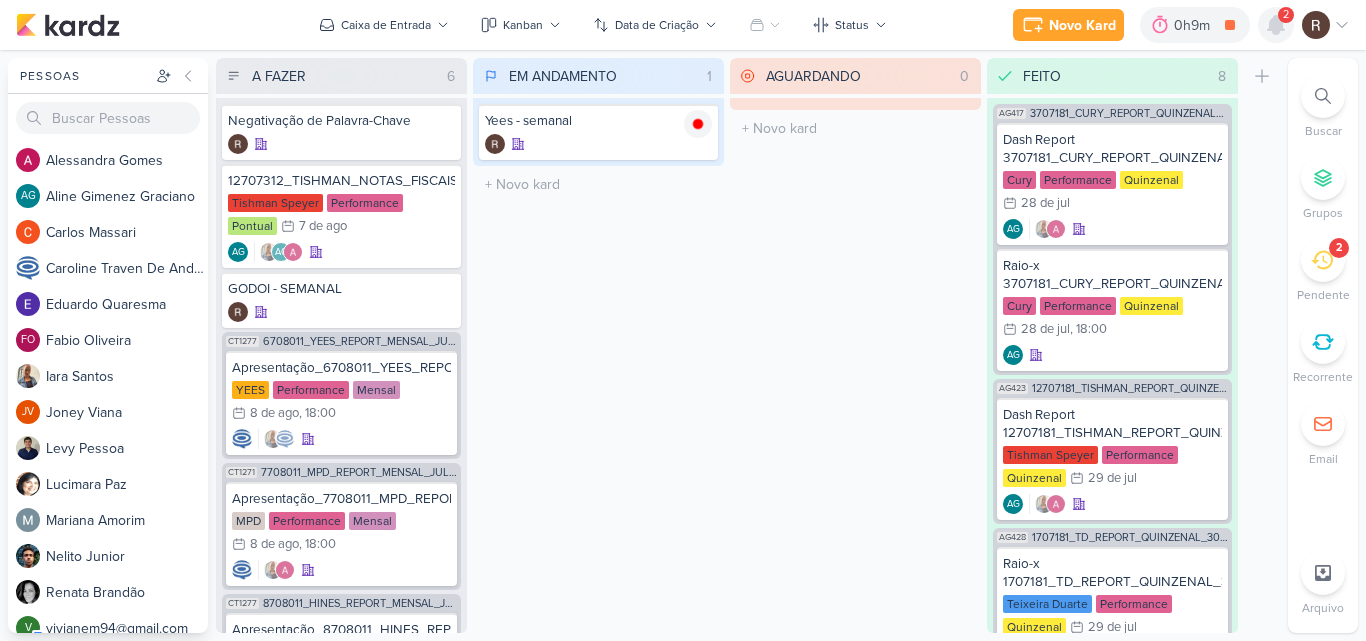 click 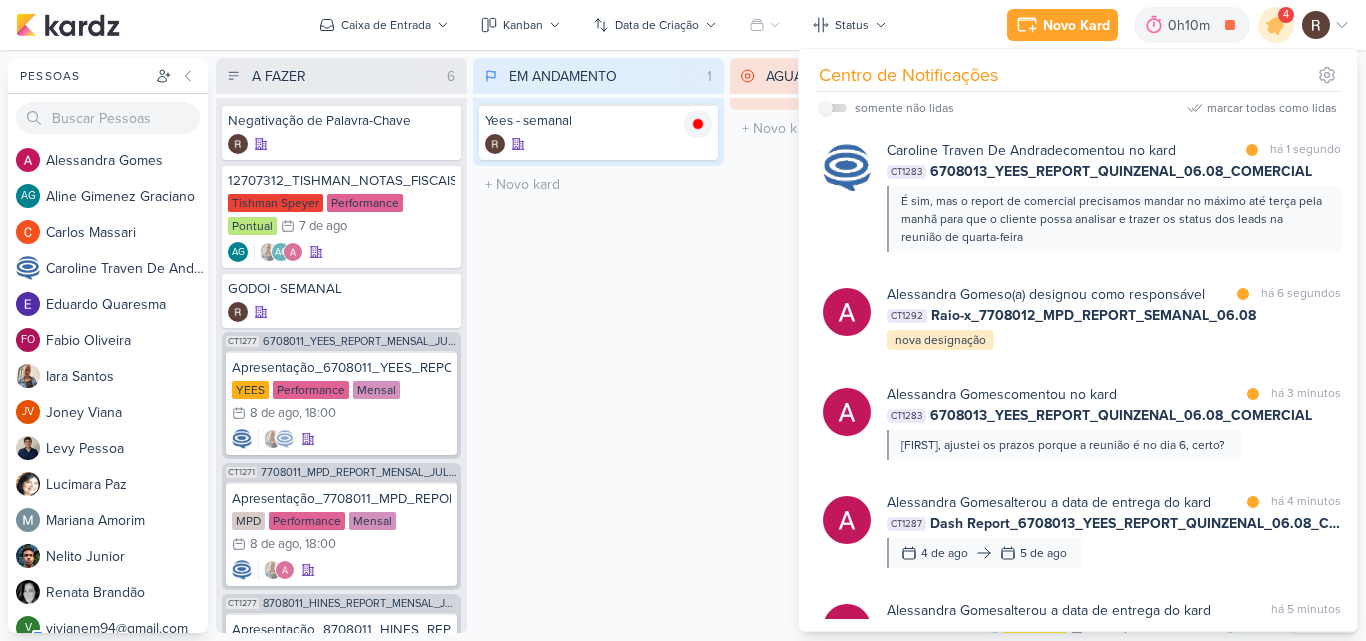 click on "EM ANDAMENTO
[NUMBER]
Mover Para Esquerda
Mover Para Direita
Deletar
Yees - semanal" at bounding box center (598, 345) 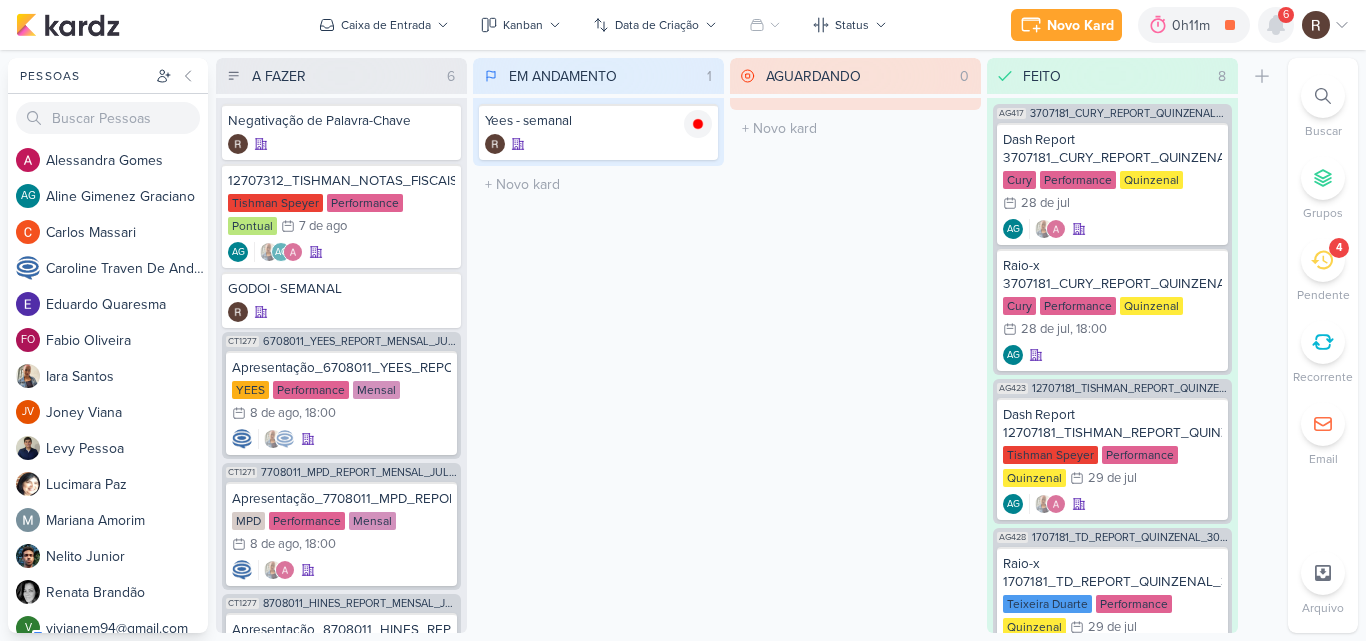 click 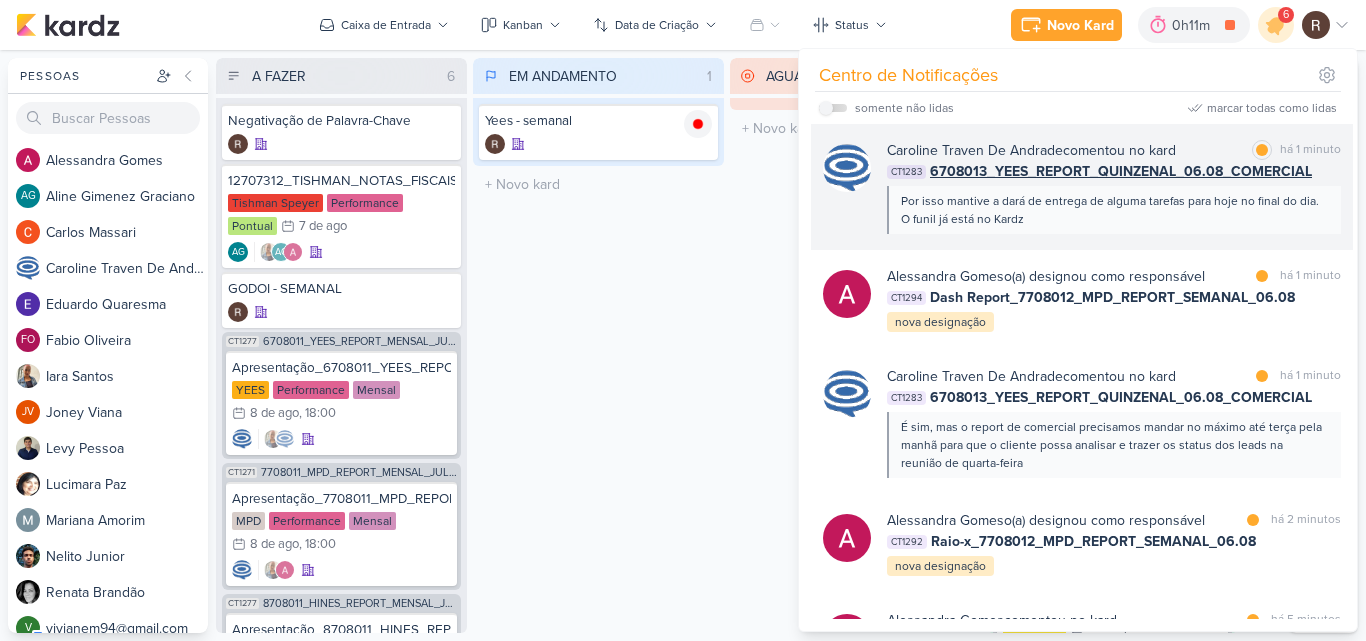 click on "6708013_YEES_REPORT_QUINZENAL_06.08_COMERCIAL" at bounding box center [1121, 171] 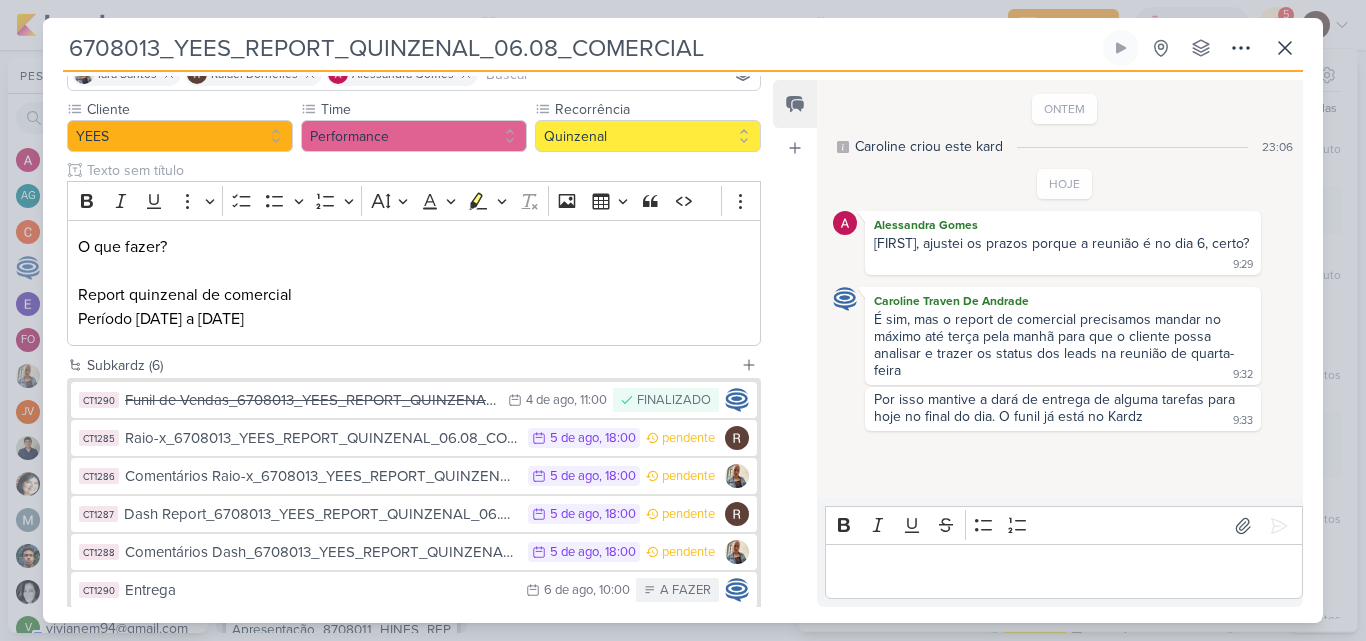 scroll, scrollTop: 200, scrollLeft: 0, axis: vertical 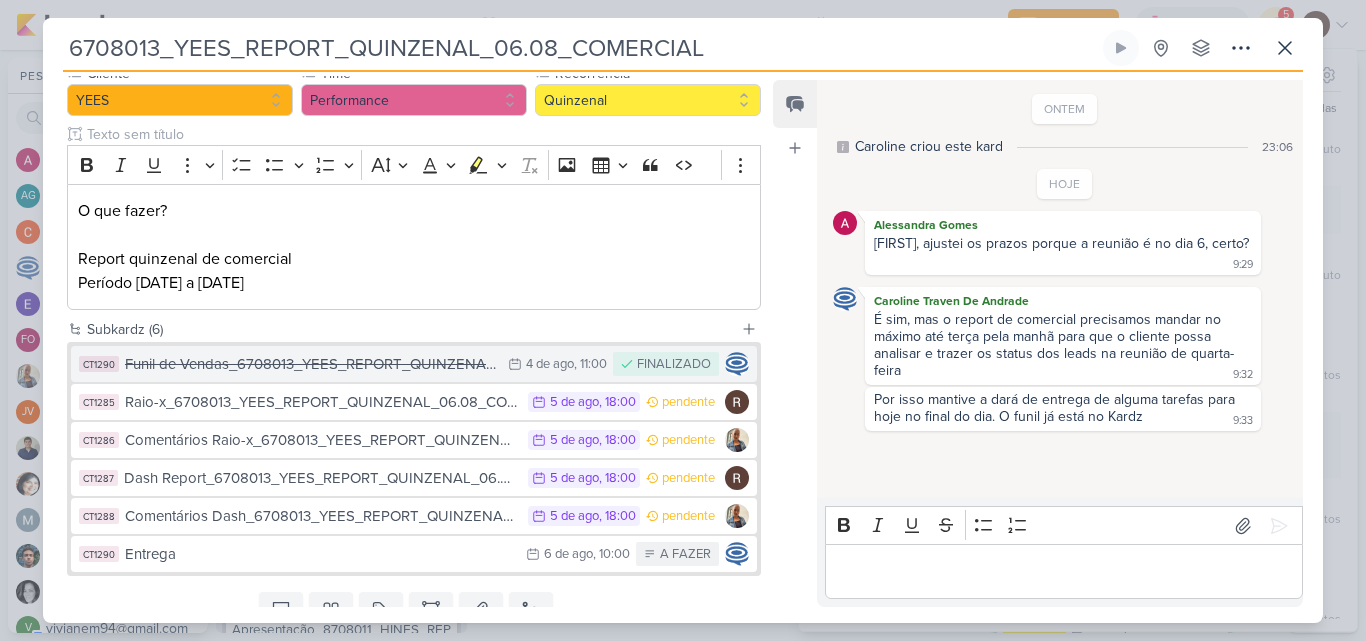 click on "Funil de Vendas_6708013_YEES_REPORT_QUINZENAL_06.08_COMERCIAL" at bounding box center [311, 364] 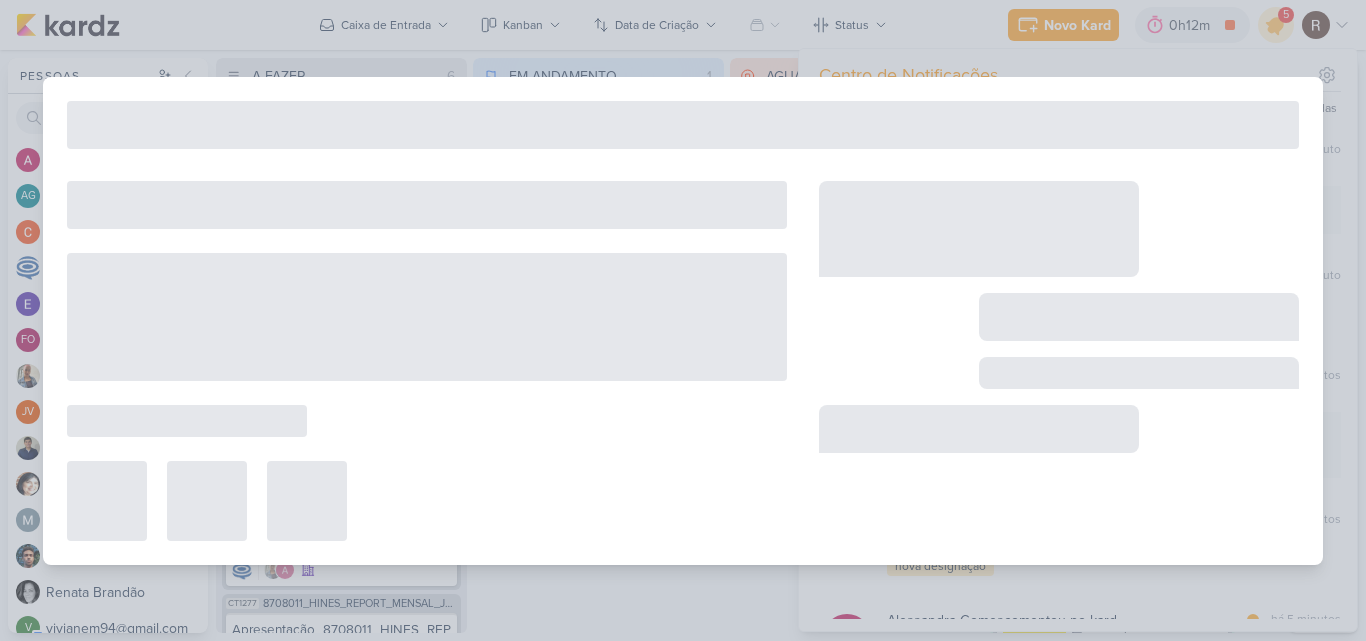 type on "Funil de Vendas_6708013_YEES_REPORT_QUINZENAL_06.08_COMERCIAL" 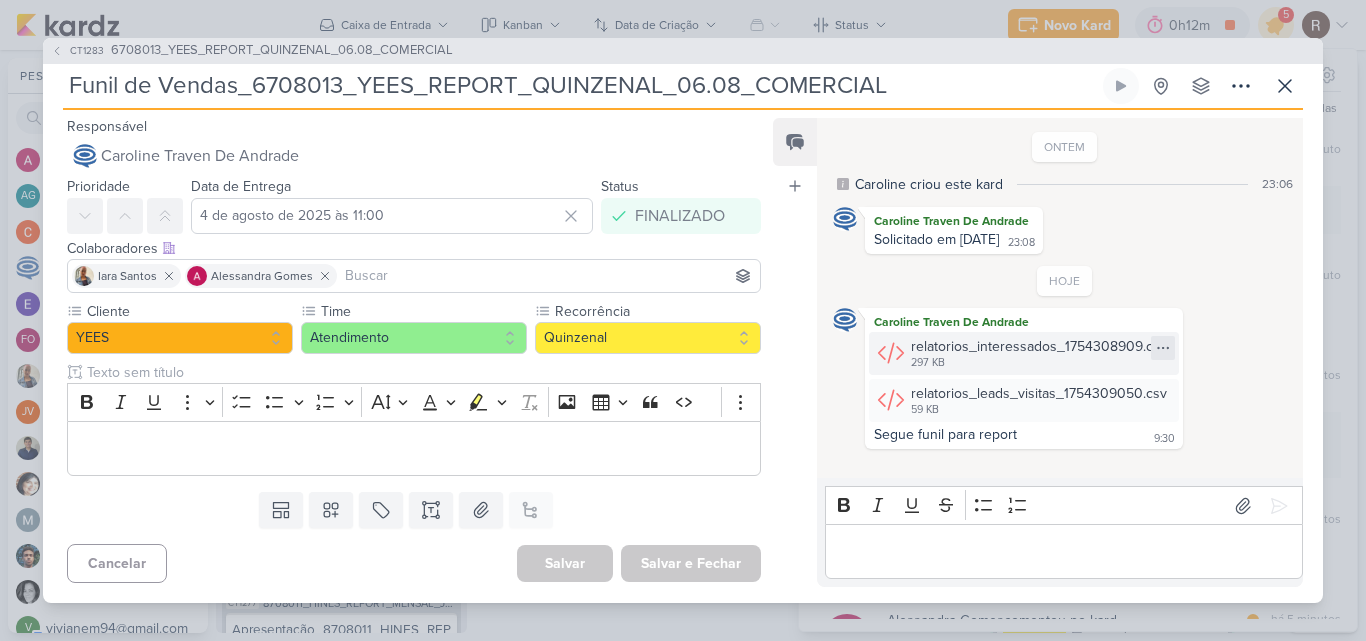 click 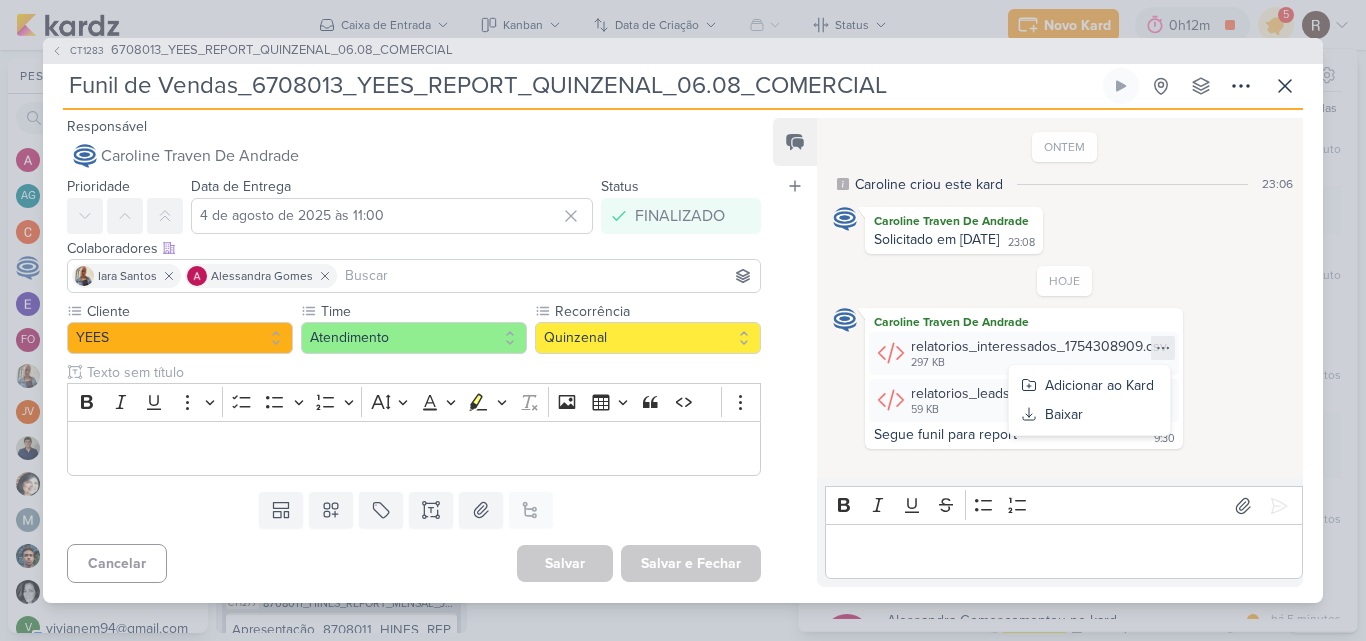 click on "[FIRST] [MIDDLE] [LAST]
Solicitado em [DATE]
[TIME]
[TIME]" at bounding box center (1065, 230) 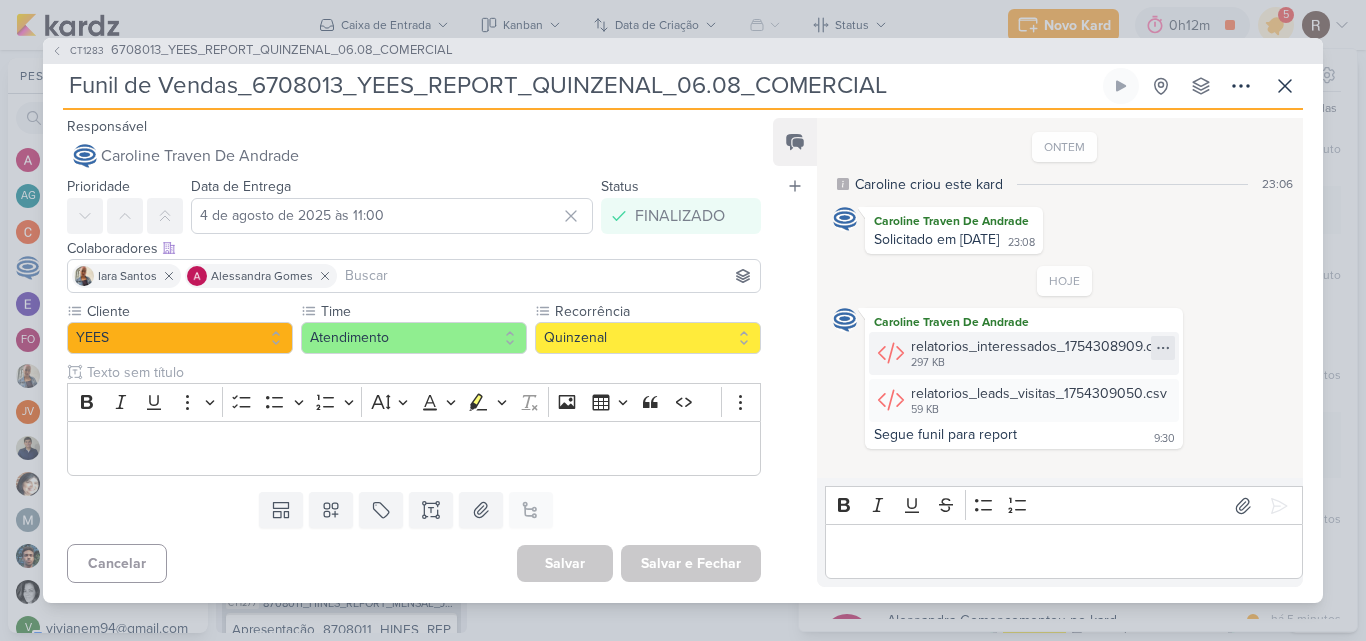 click 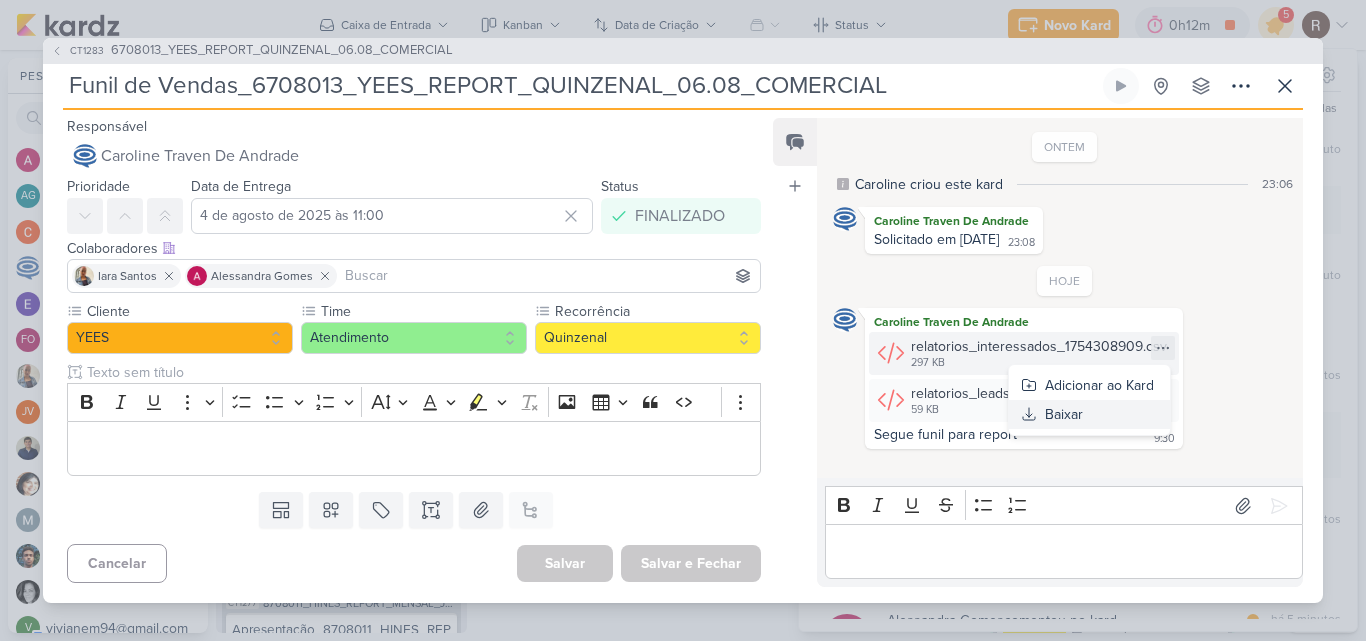 click on "Baixar" at bounding box center (1089, 414) 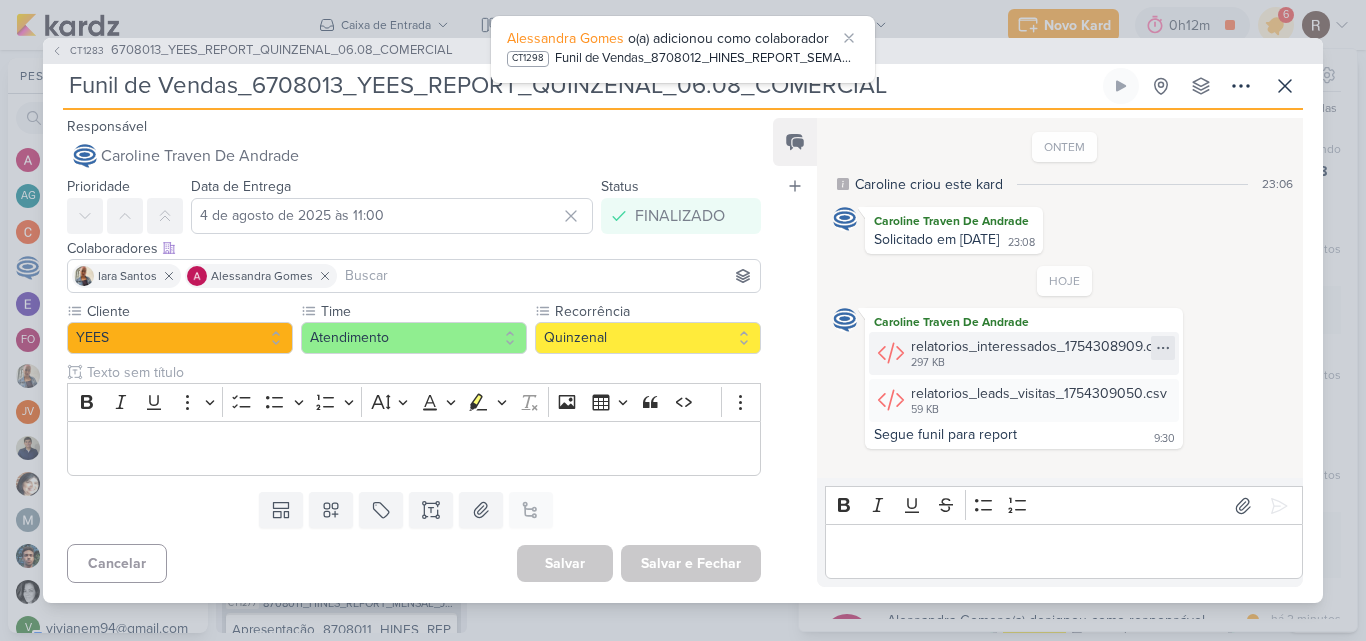 click 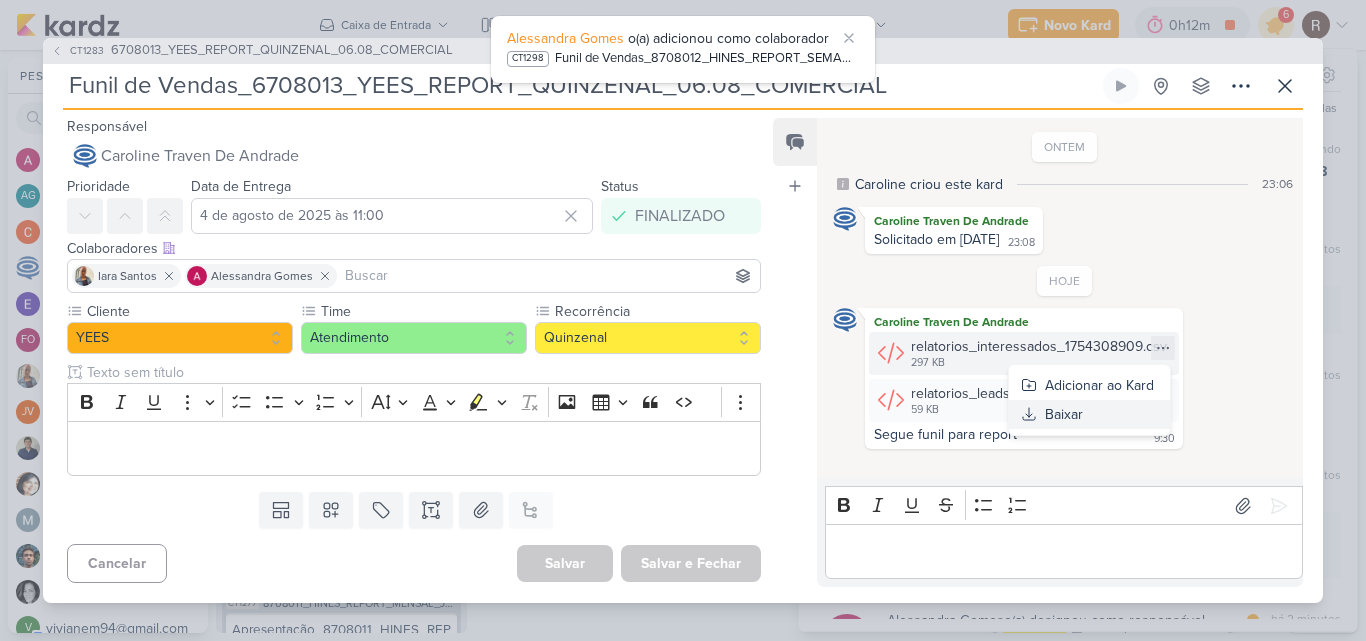 click on "Baixar" at bounding box center [1089, 414] 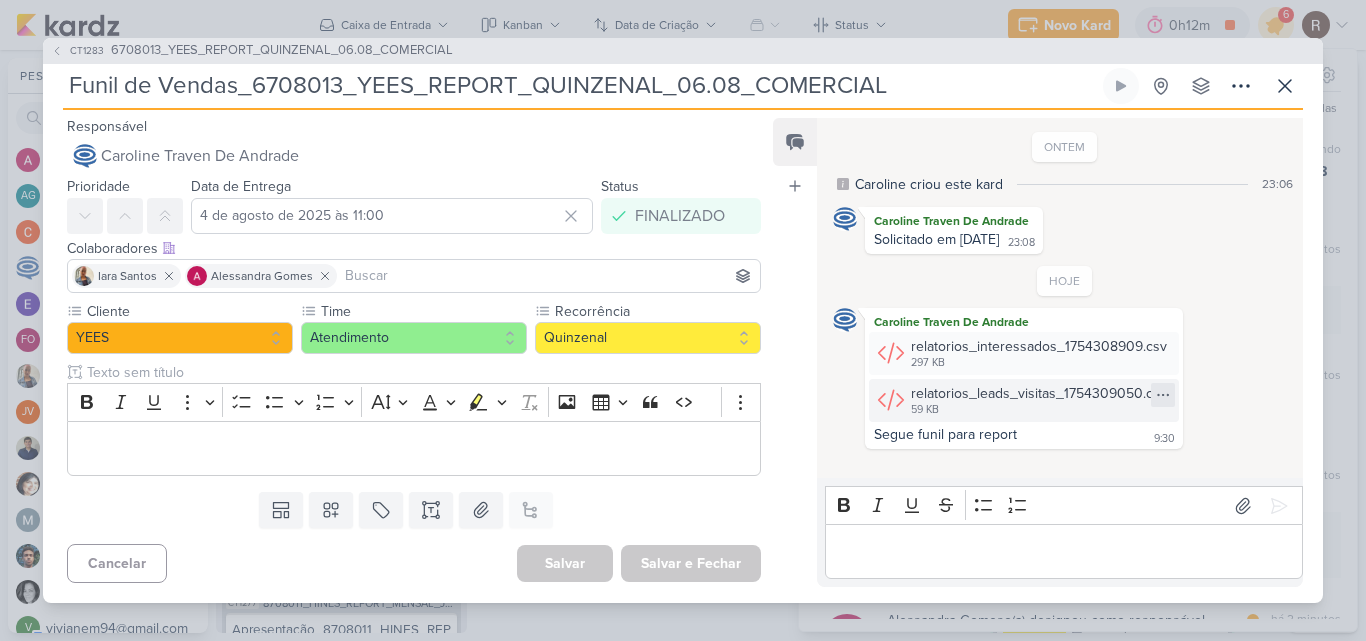 click 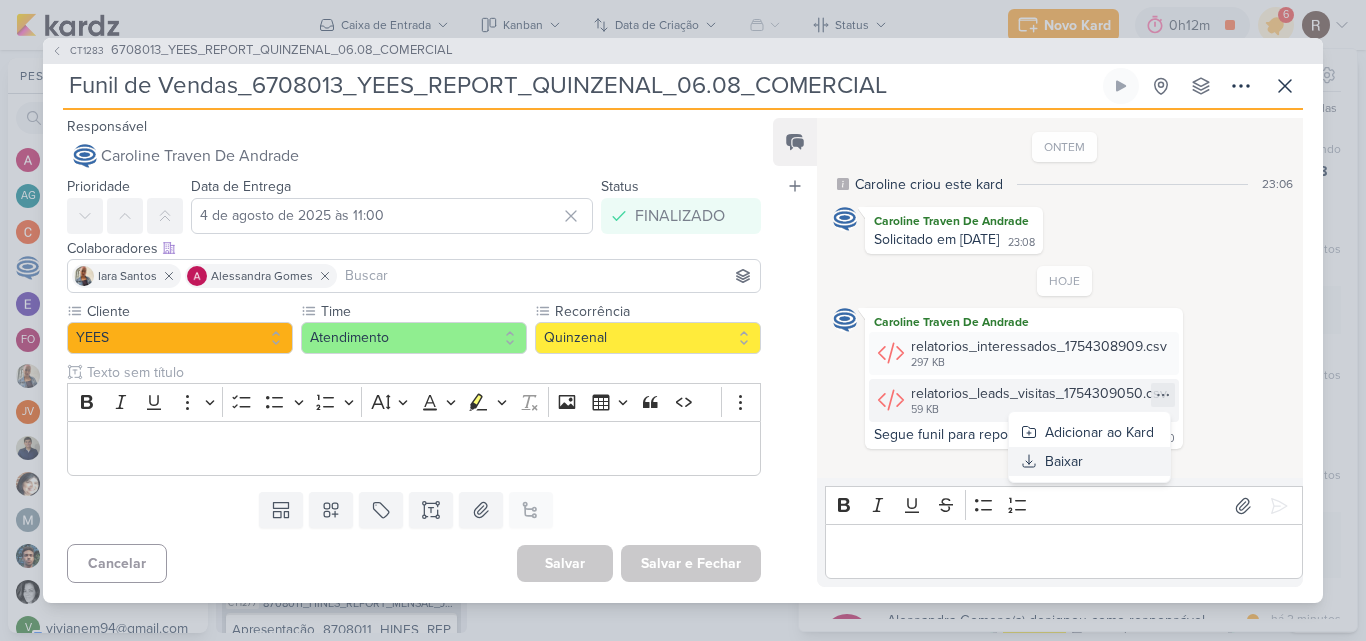 click on "Baixar" at bounding box center (1064, 461) 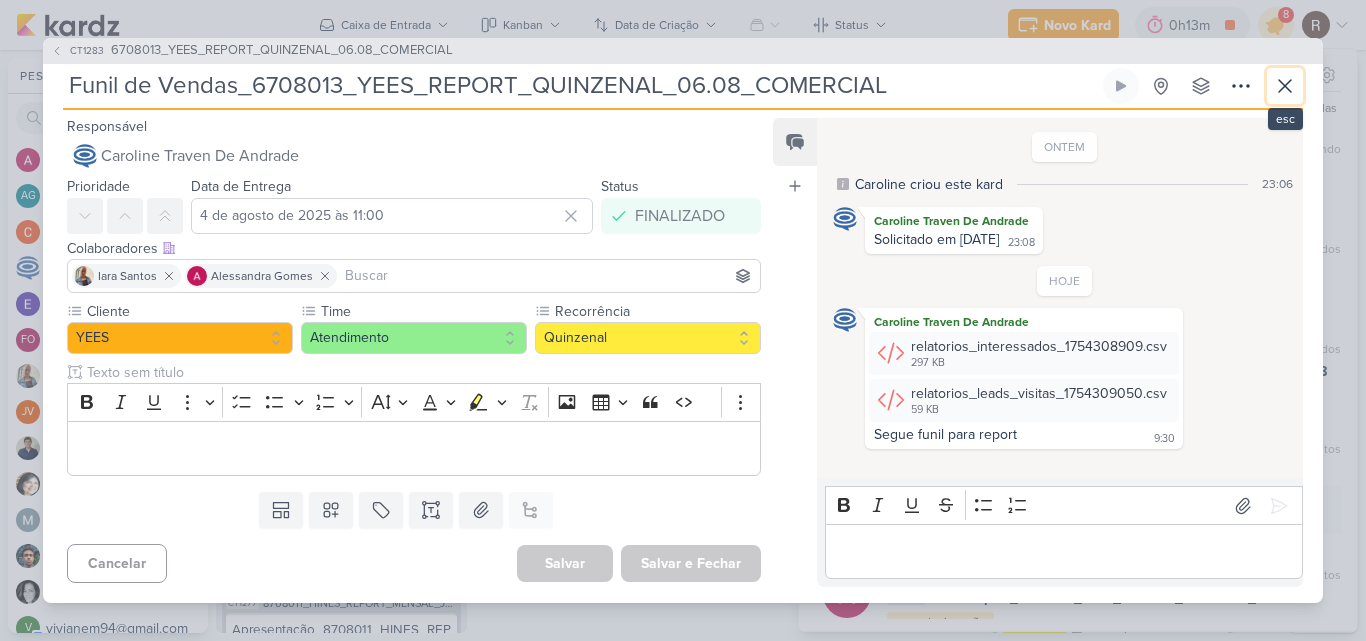 click 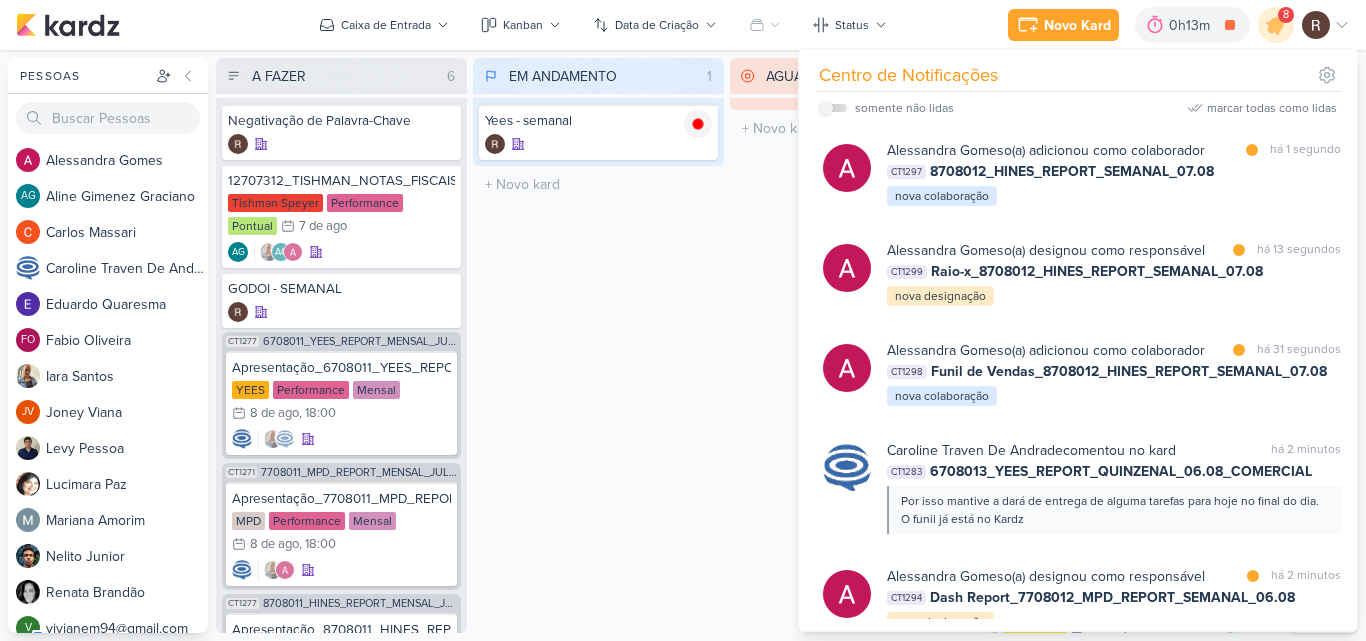 click on "EM ANDAMENTO
[NUMBER]
Mover Para Esquerda
Mover Para Direita
Deletar
Yees - semanal" at bounding box center [598, 345] 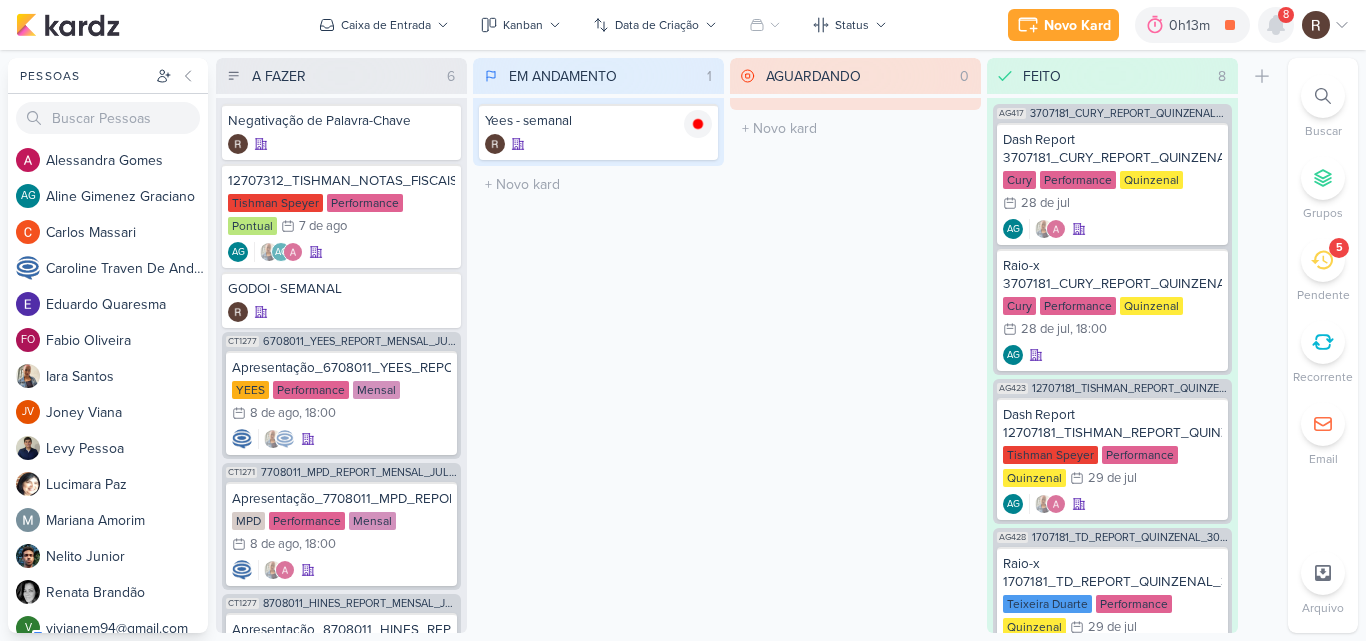 click 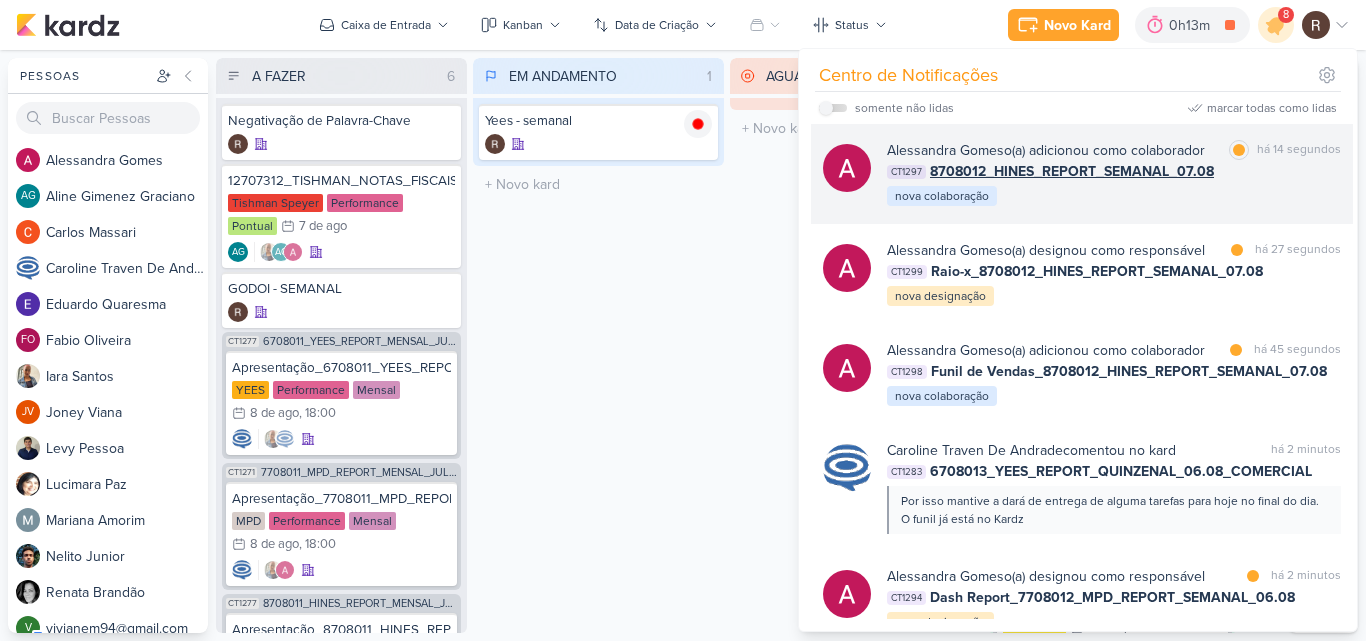 click on "[FIRST] [LAST]  o(a) adicionou como colaborador
marcar como lida
há [TIME]
CT1297
8708012_HINES_REPORT_SEMANAL_07.08
nova colaboração" at bounding box center [1114, 174] 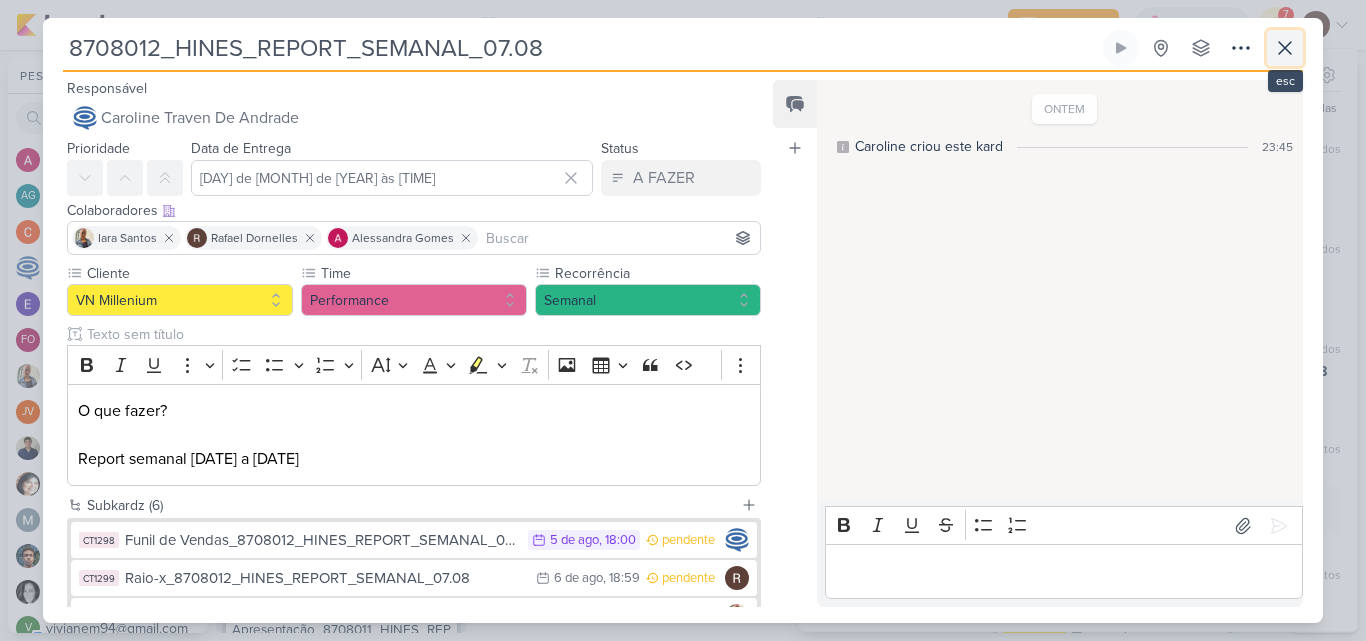 click 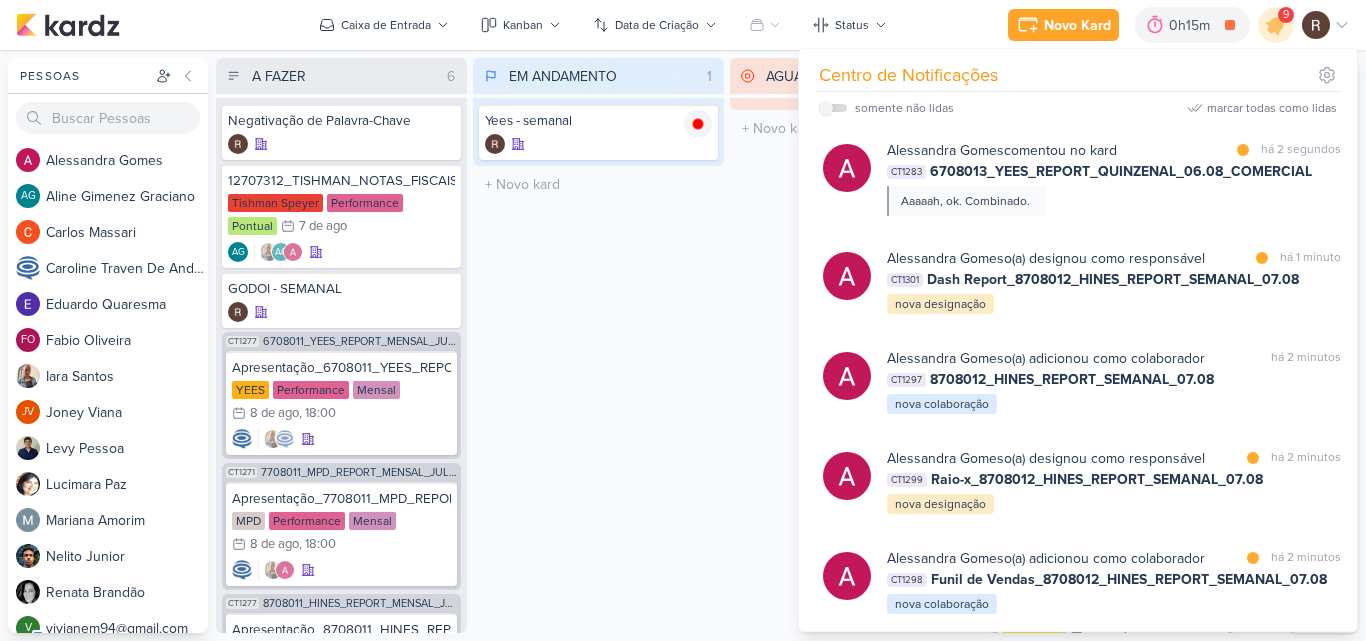click on "EM ANDAMENTO
[NUMBER]
Mover Para Esquerda
Mover Para Direita
Deletar
Yees - semanal" at bounding box center [598, 345] 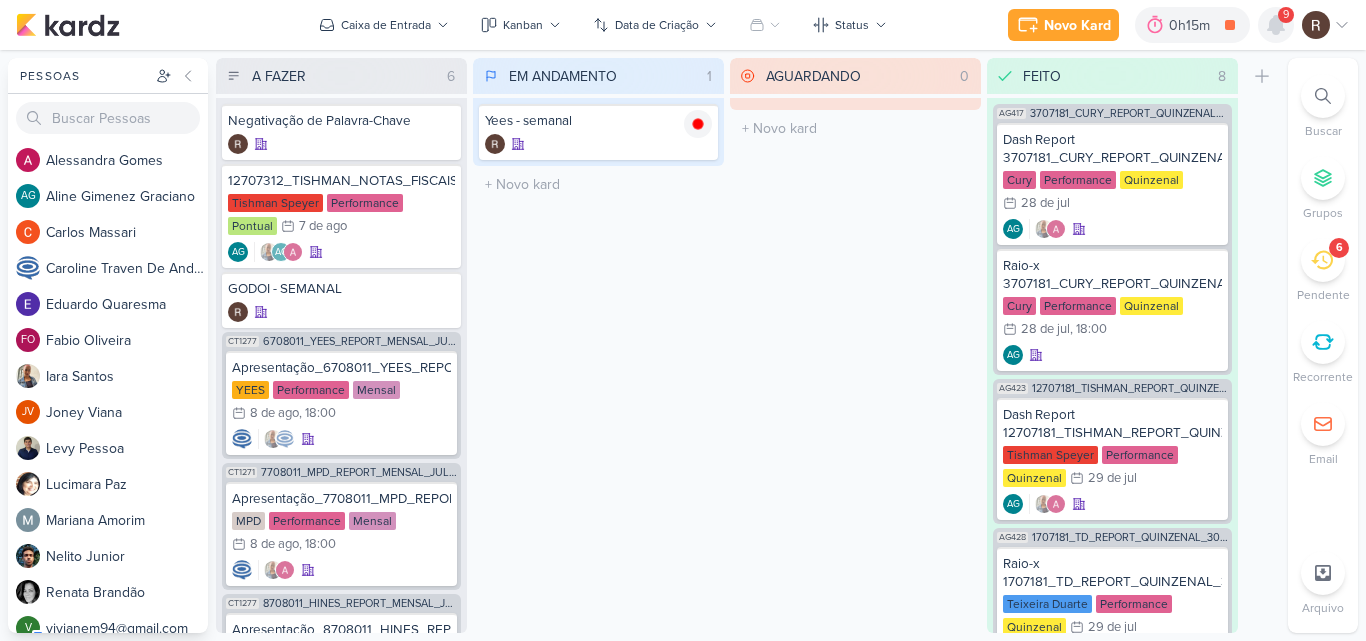 click 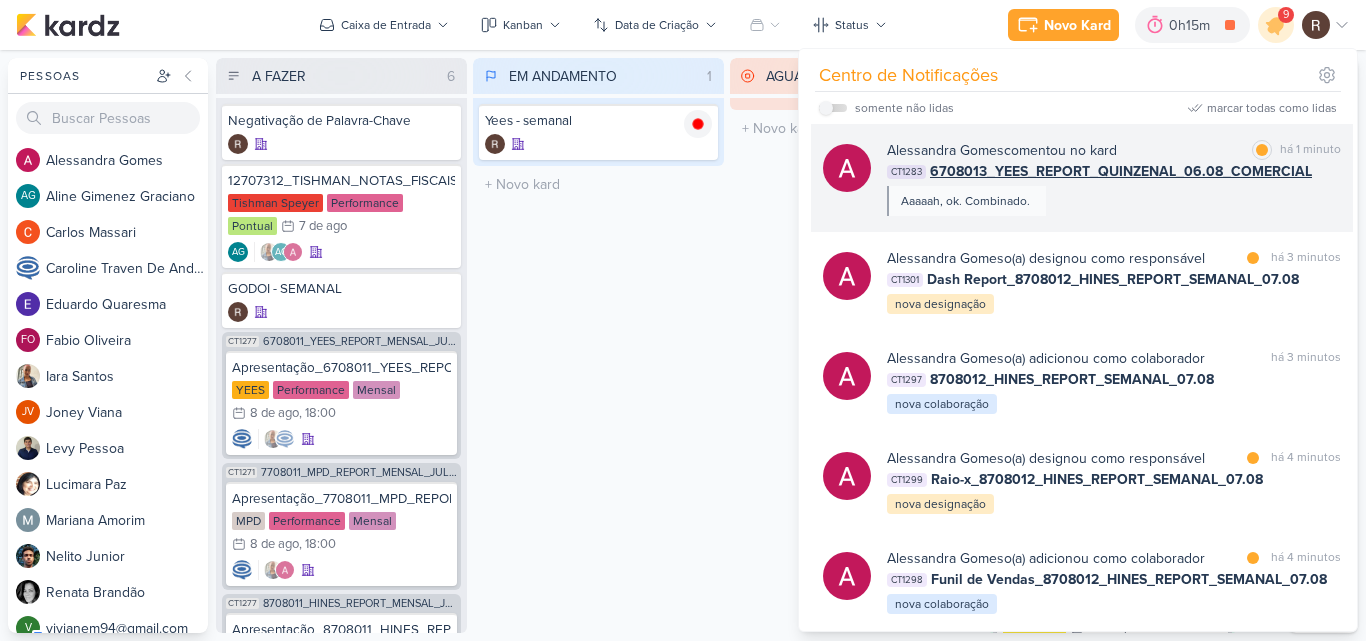 click on "[FIRST] [LAST] comentou no kard
marcar como lida
há [TIME]
CT1283
6708013_YEES_REPORT_QUINZENAL_06.08_COMERCIAL
Aaaaah, ok. Combinado." at bounding box center [1114, 178] 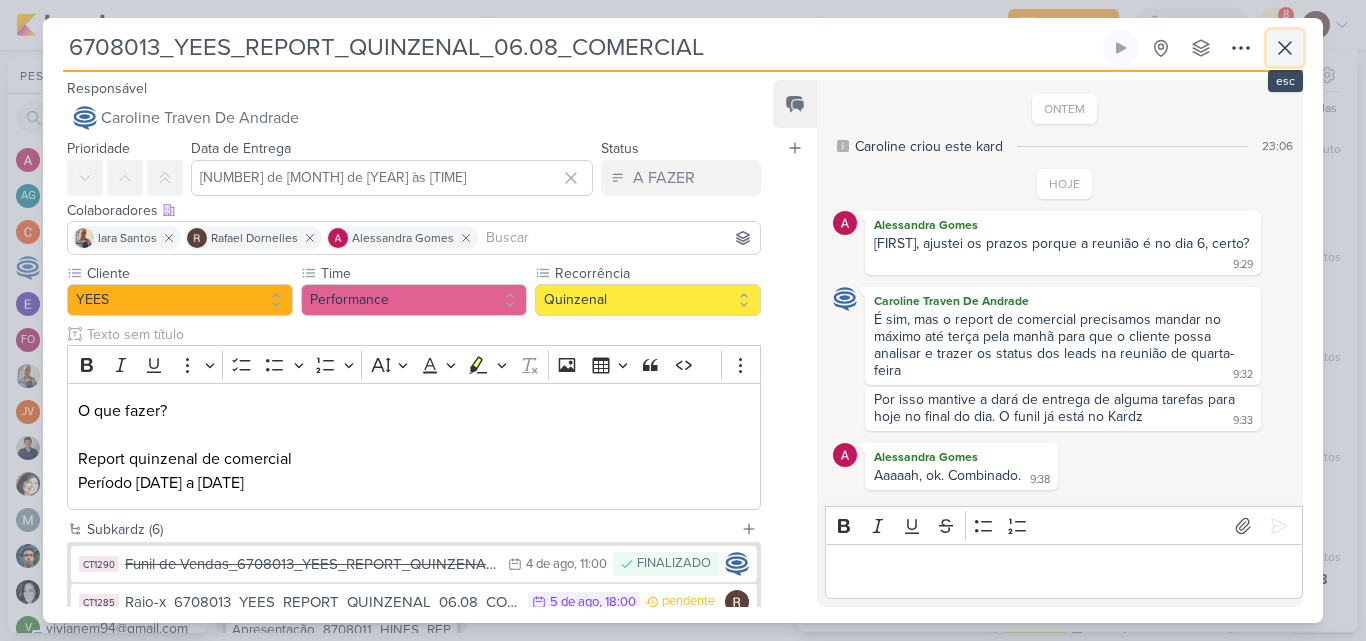 click 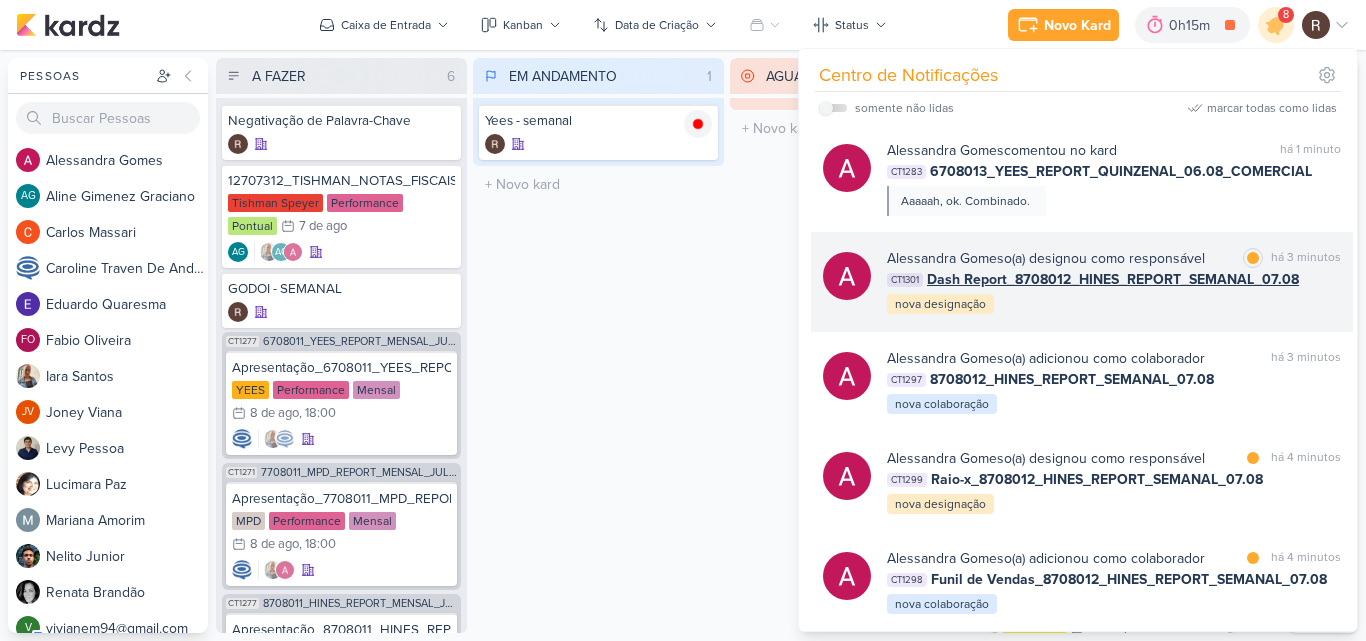 click on "Dash Report_8708012_HINES_REPORT_SEMANAL_07.08" at bounding box center [1113, 279] 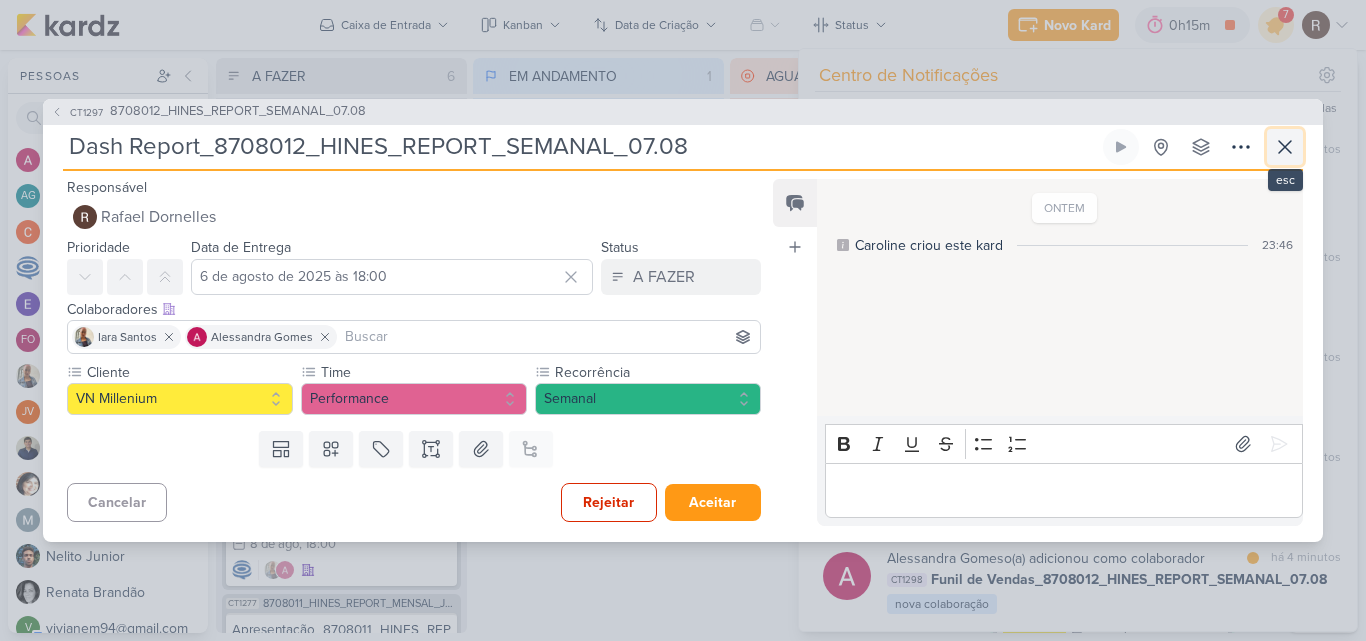 click 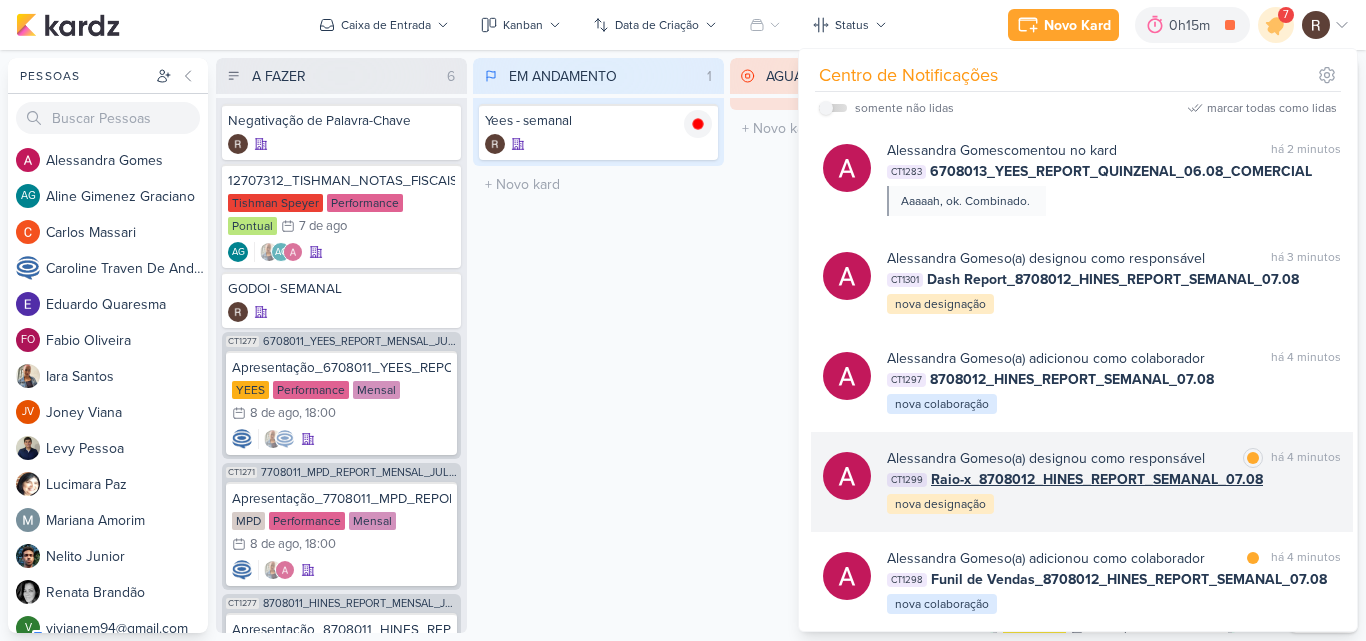 click on "CT1299
Raio-x_8708012_HINES_REPORT_SEMANAL_07.08" at bounding box center [1114, 479] 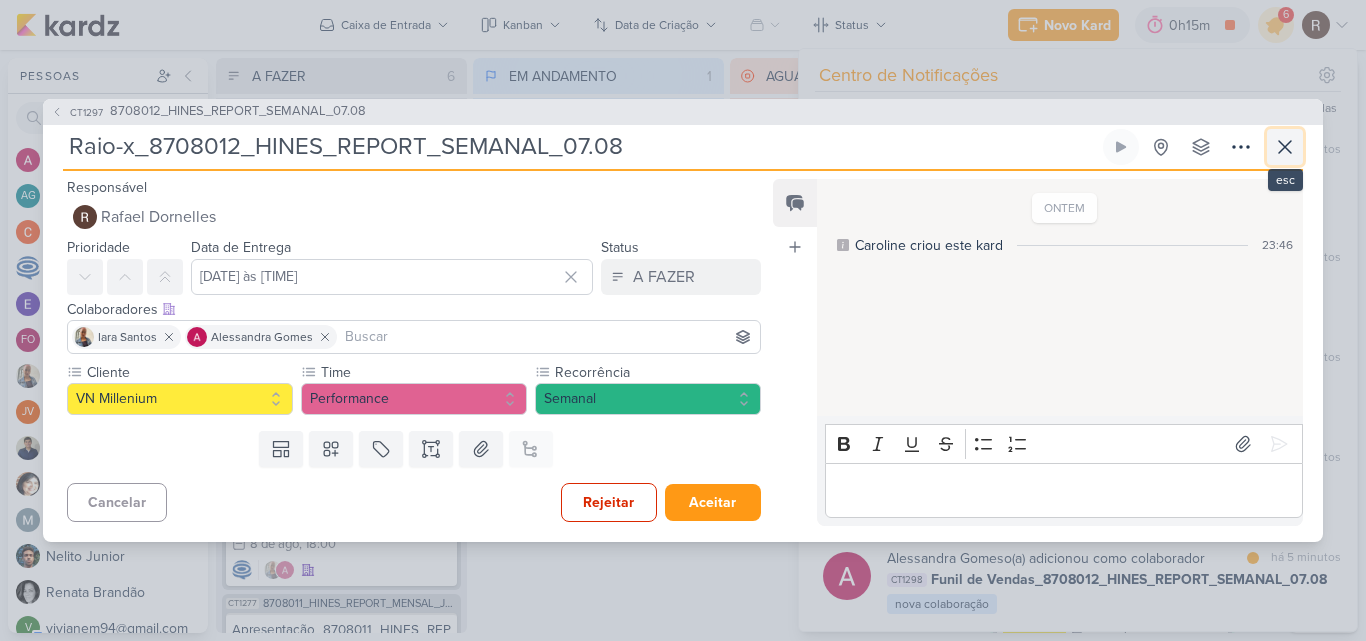 click 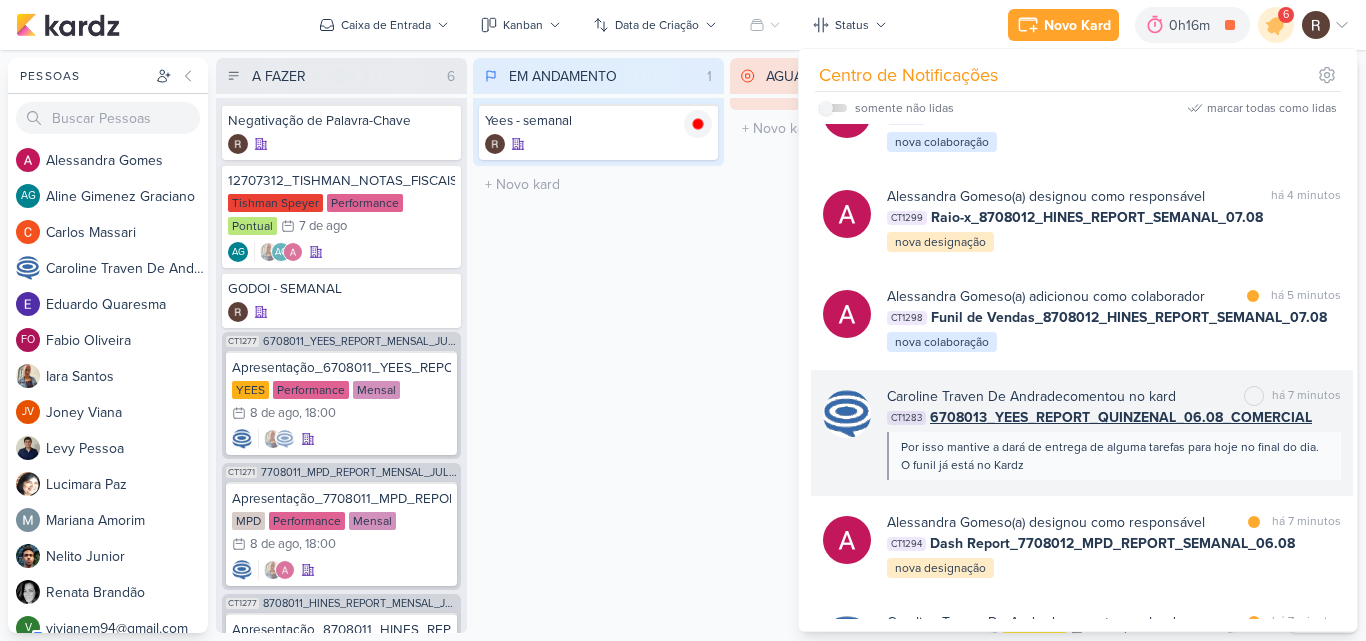 scroll, scrollTop: 300, scrollLeft: 0, axis: vertical 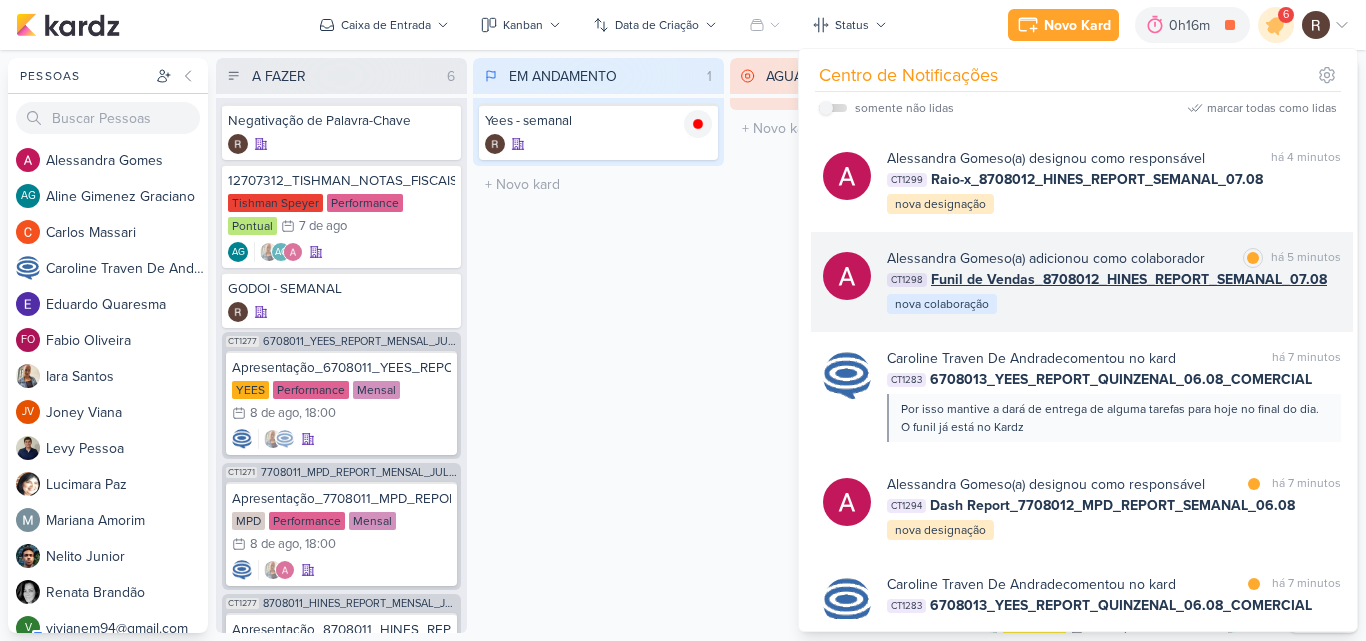 click on "há 5 minutos" at bounding box center (1306, 258) 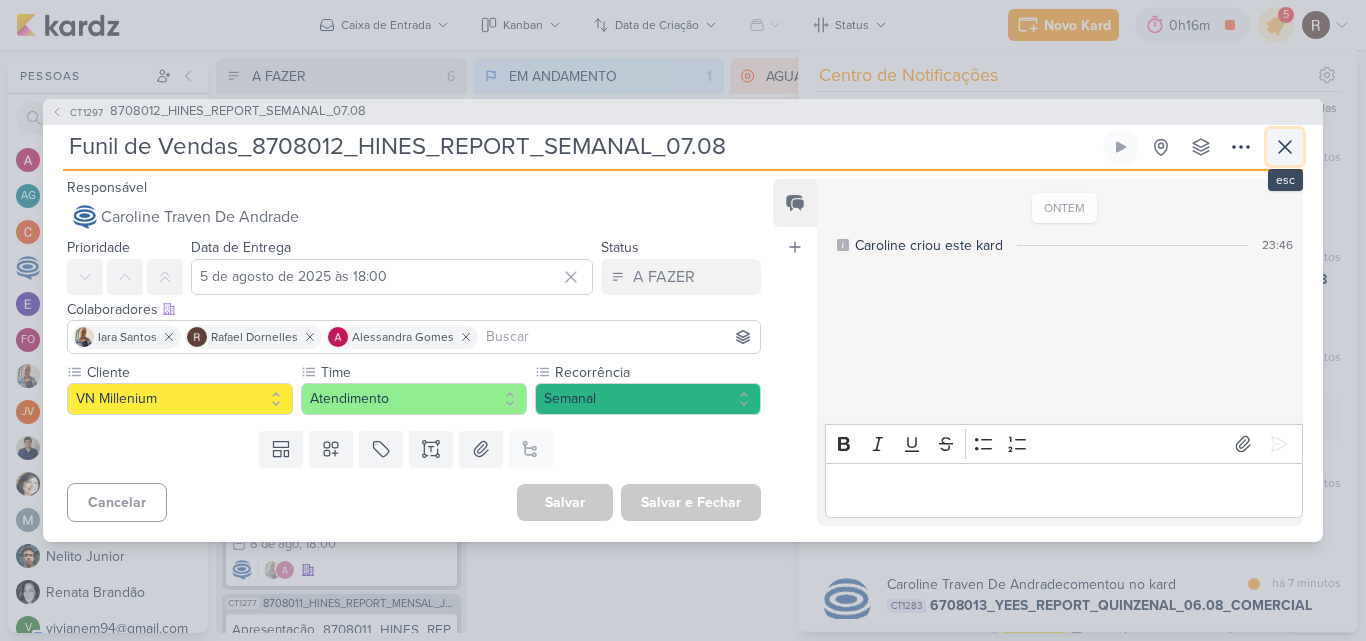 click 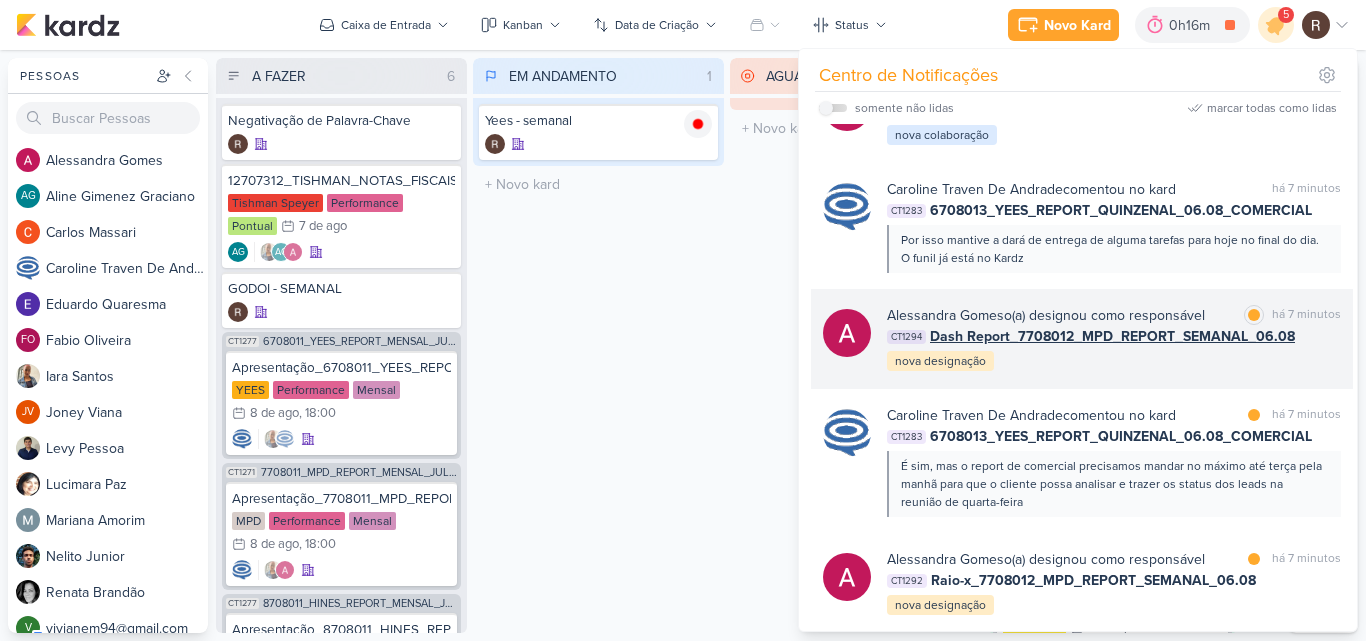 scroll, scrollTop: 500, scrollLeft: 0, axis: vertical 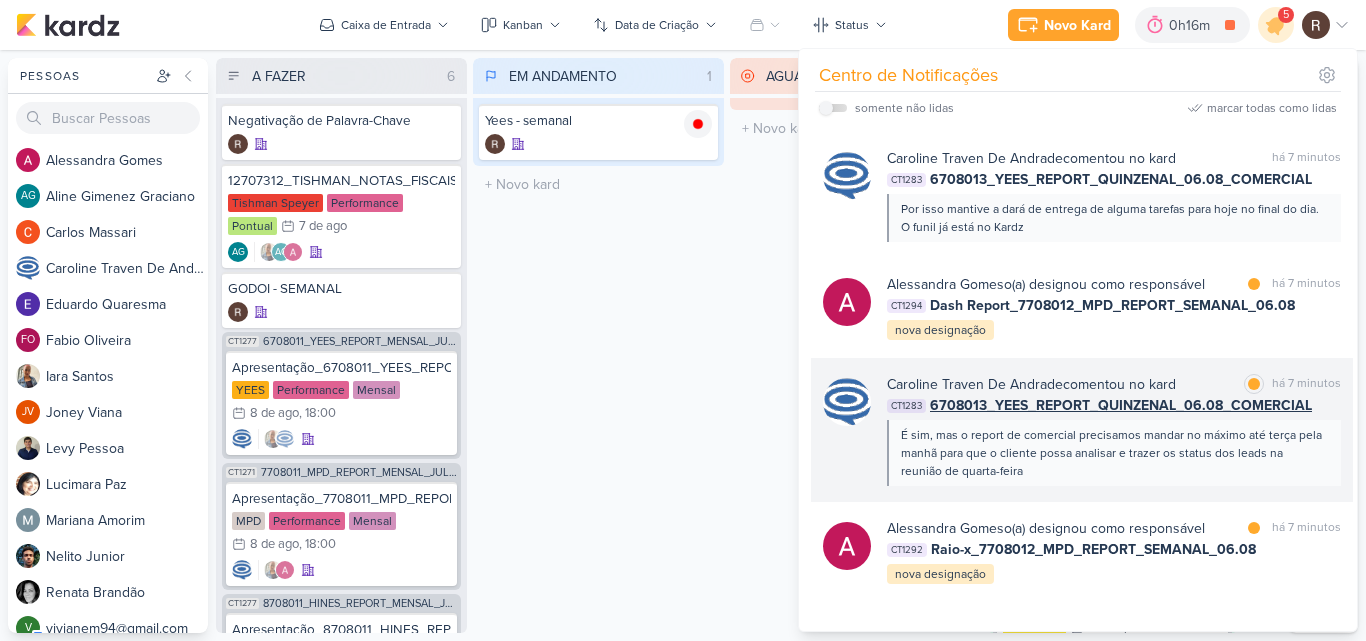 click on "É sim, mas o report de comercial precisamos mandar no máximo até terça pela manhã para que o cliente possa analisar e trazer os status dos leads na reunião de quarta-feira" at bounding box center [1113, 453] 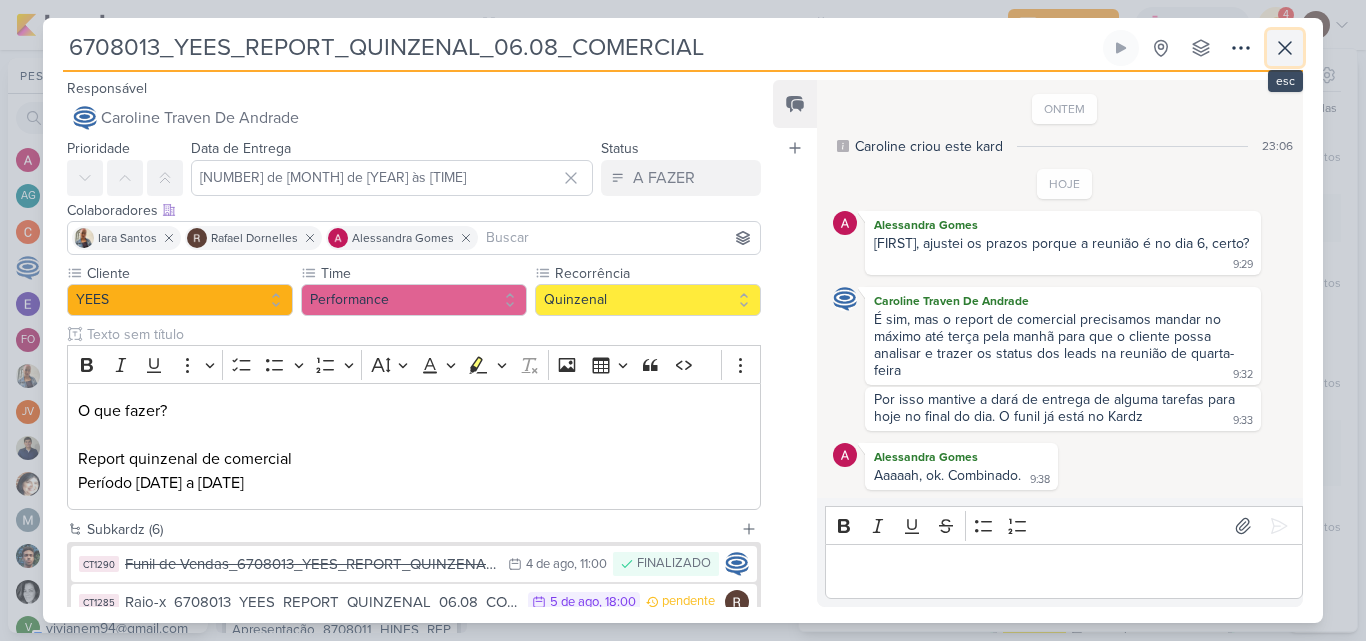 click 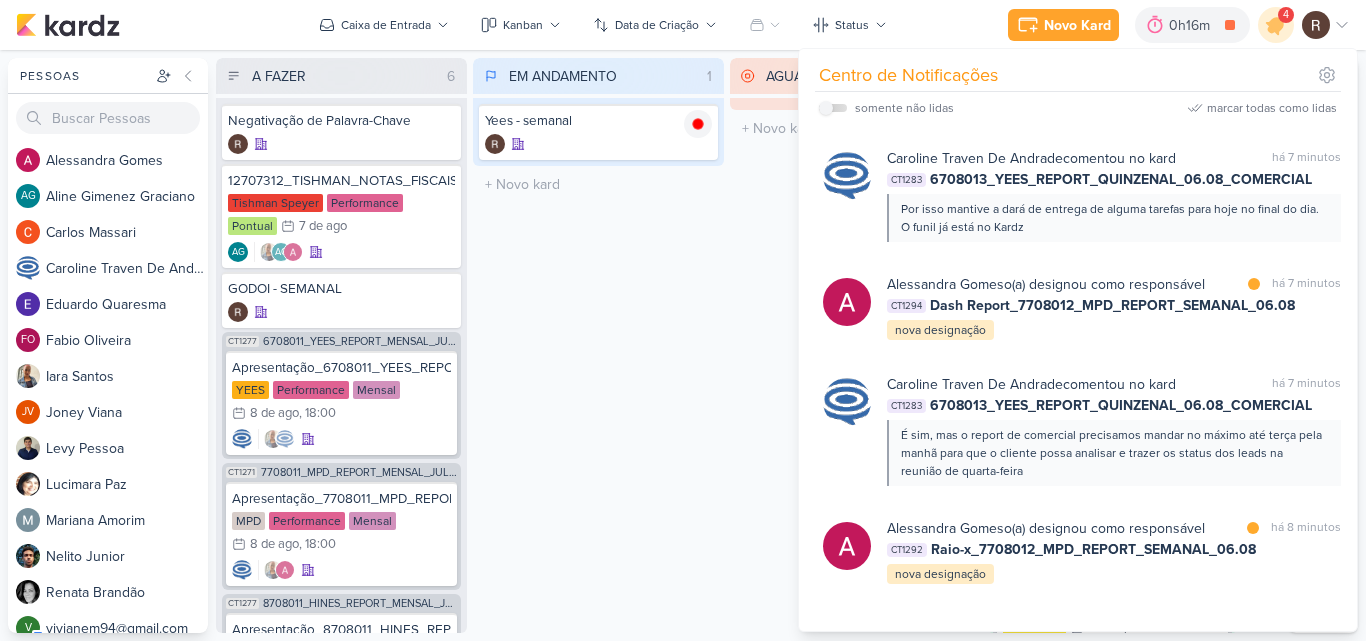 click on "EM ANDAMENTO
[NUMBER]
Mover Para Esquerda
Mover Para Direita
Deletar
Yees - semanal" at bounding box center (598, 345) 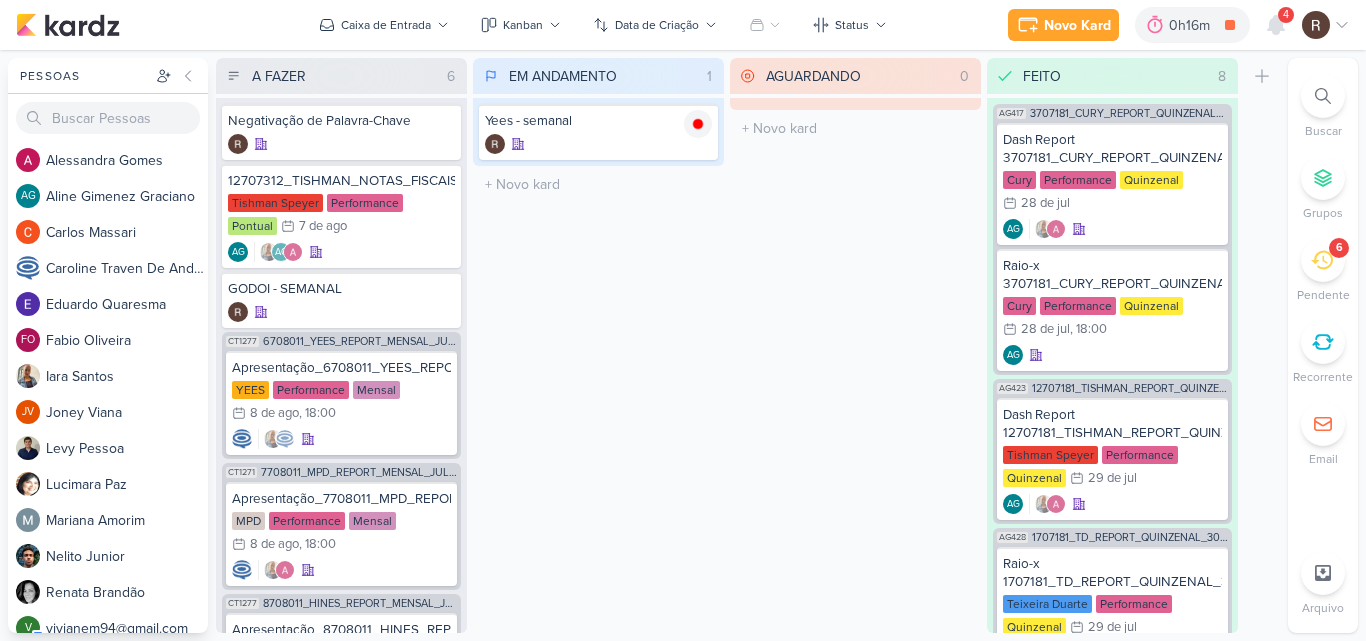 click 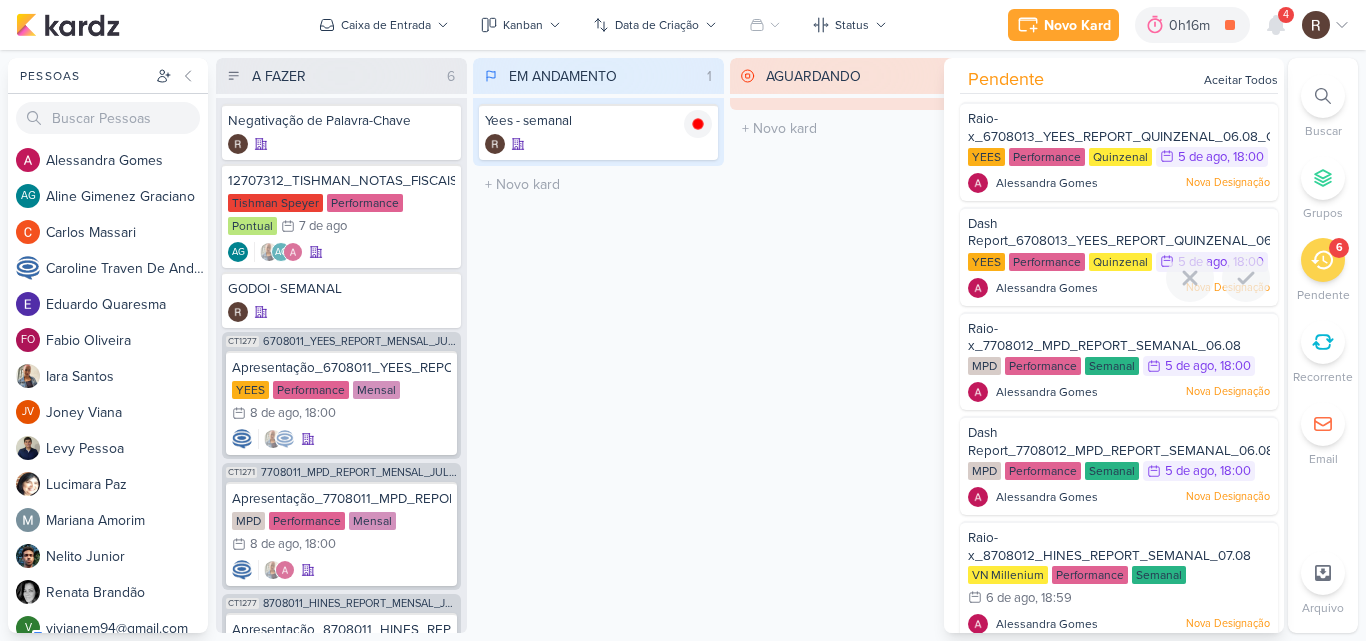 click on "Dash Report_6708013_YEES_REPORT_QUINZENAL_06.08_COMERCIAL" at bounding box center (1170, 233) 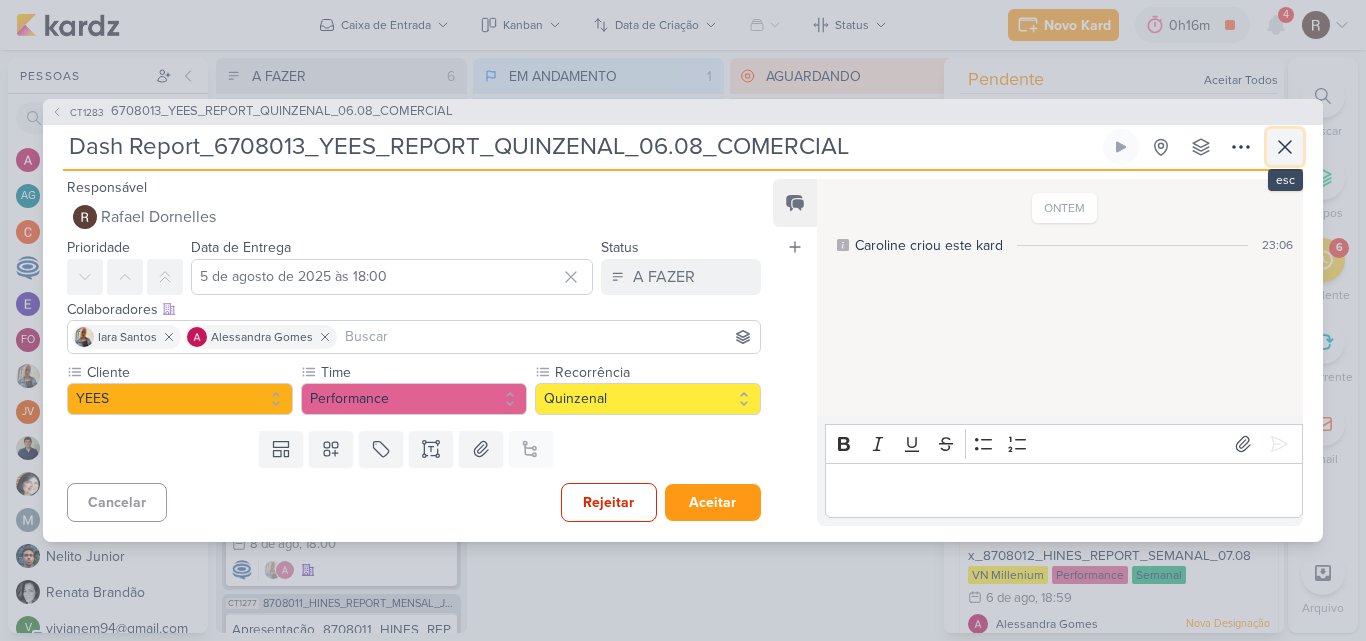 click 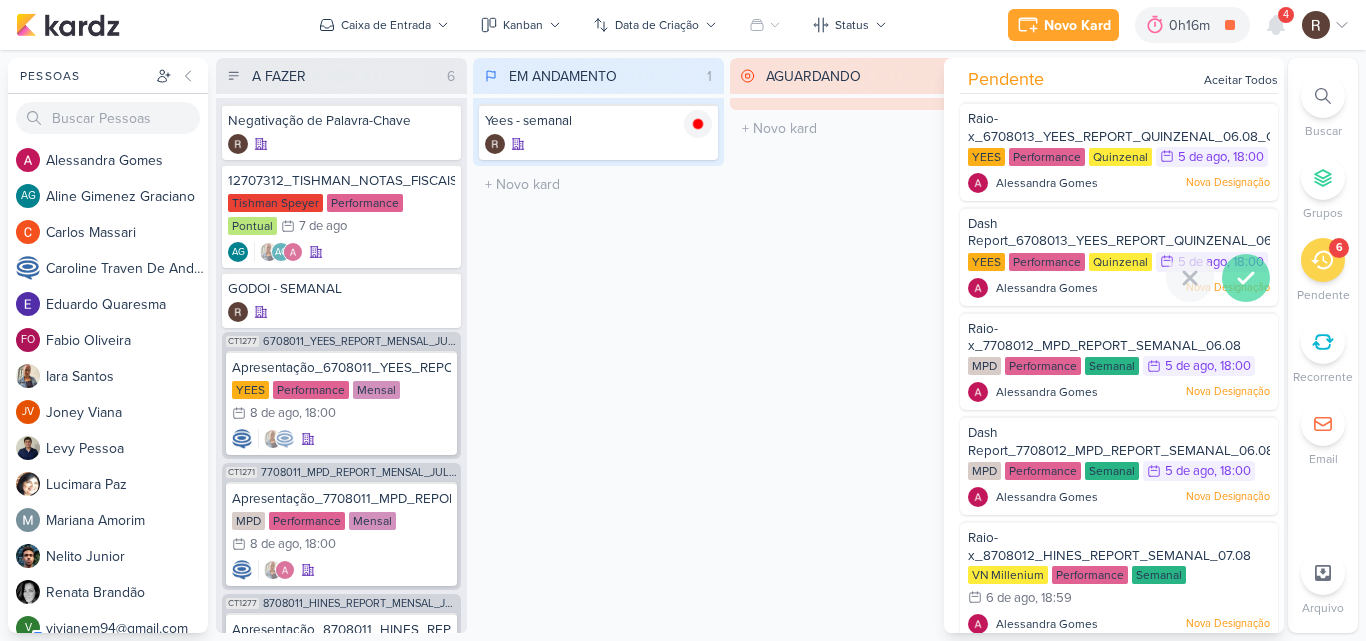 click at bounding box center [1246, 278] 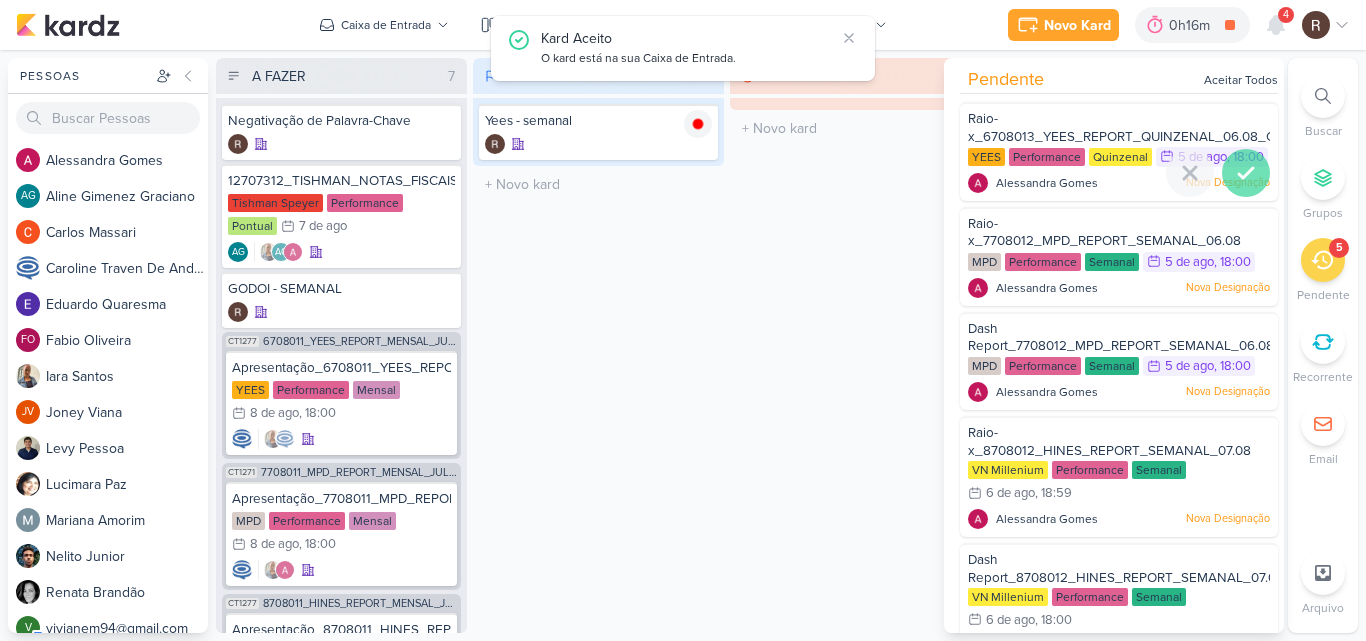 click 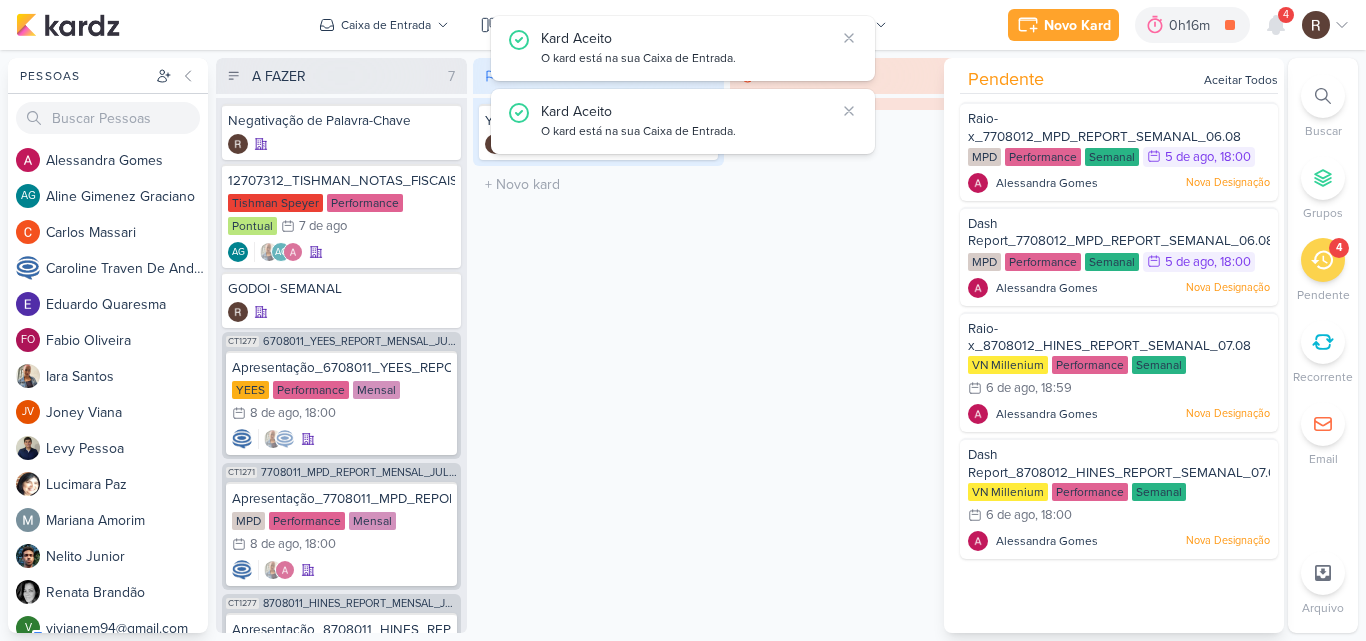 click on "AGUARDANDO
[NUMBER]
Mover Para Esquerda
Mover Para Direita
Deletar
O título do kard deve ter menos que 100 caracteres" at bounding box center [855, 345] 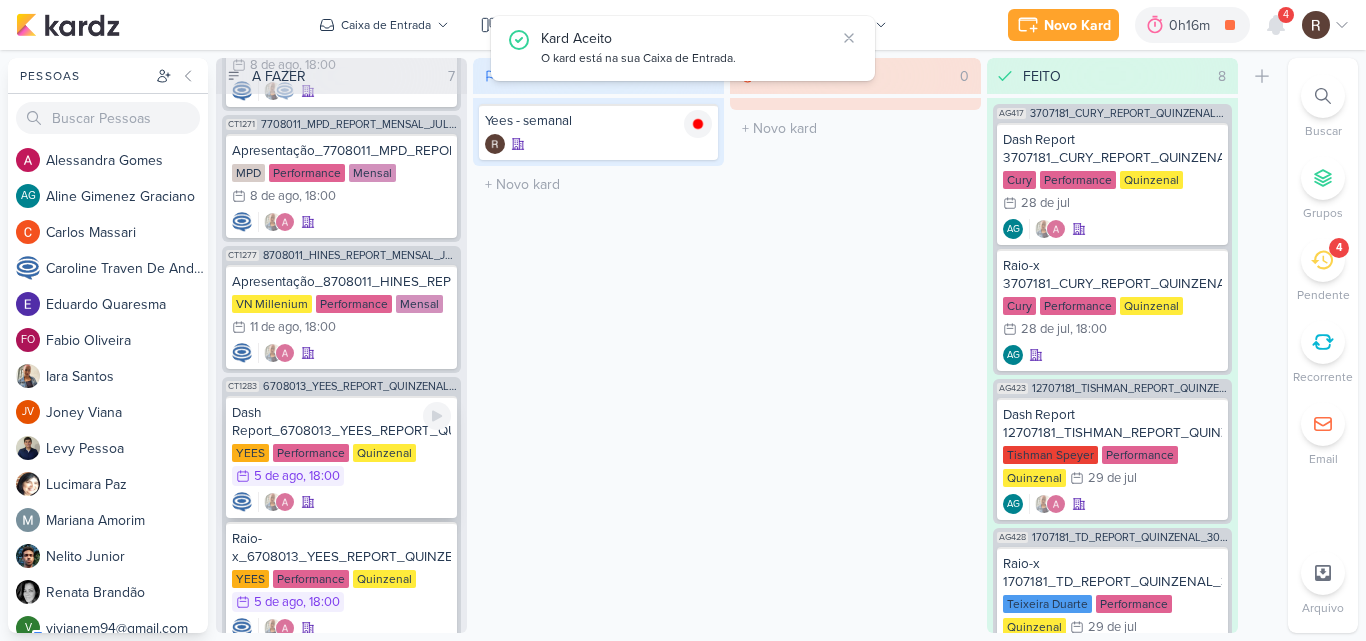 scroll, scrollTop: 406, scrollLeft: 0, axis: vertical 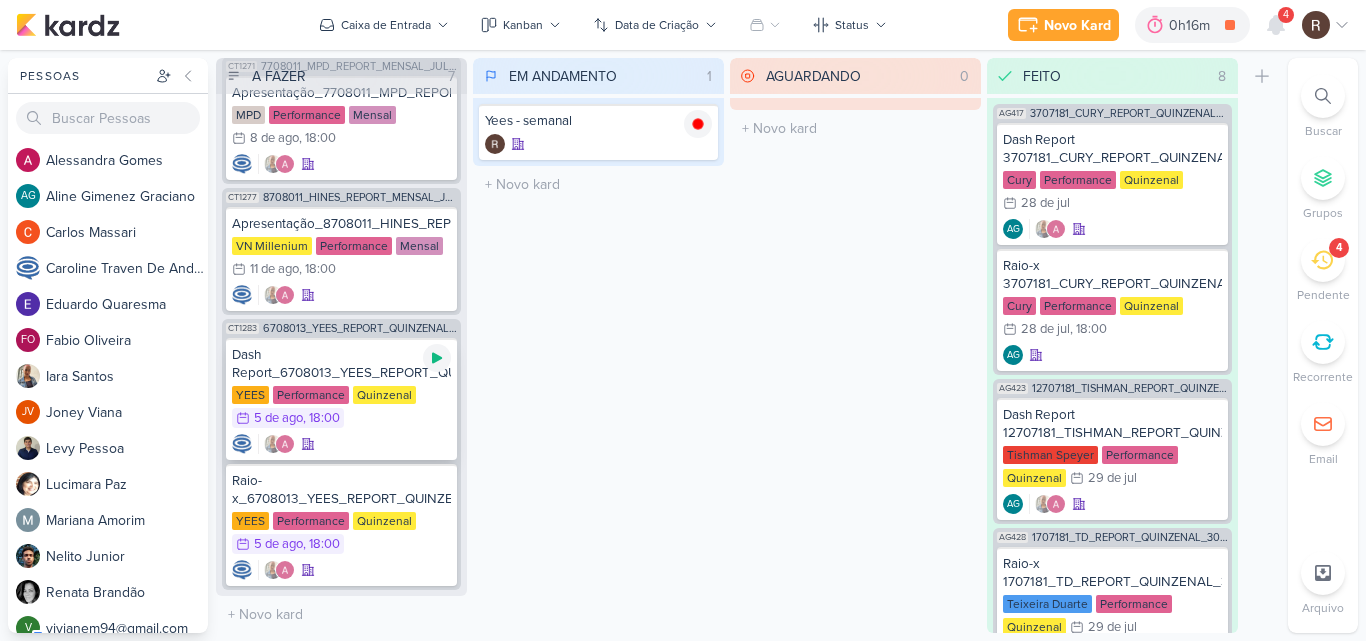 click at bounding box center (437, 358) 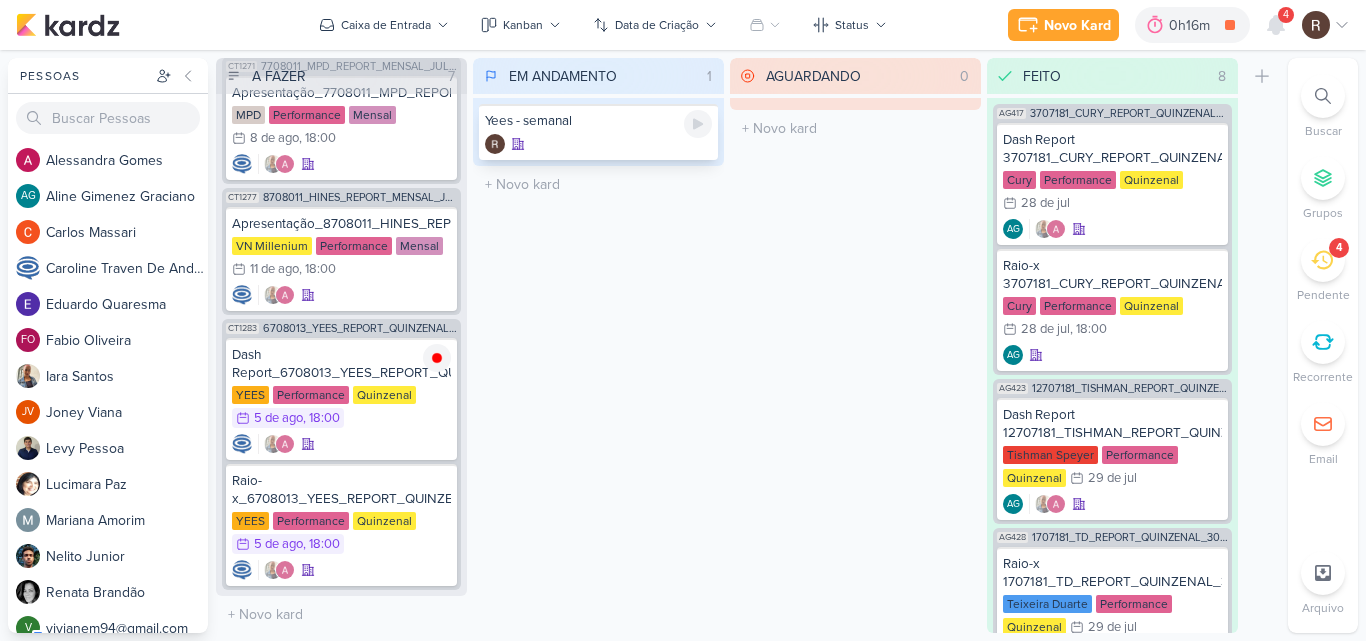 click on "Yees - semanal" at bounding box center [598, 132] 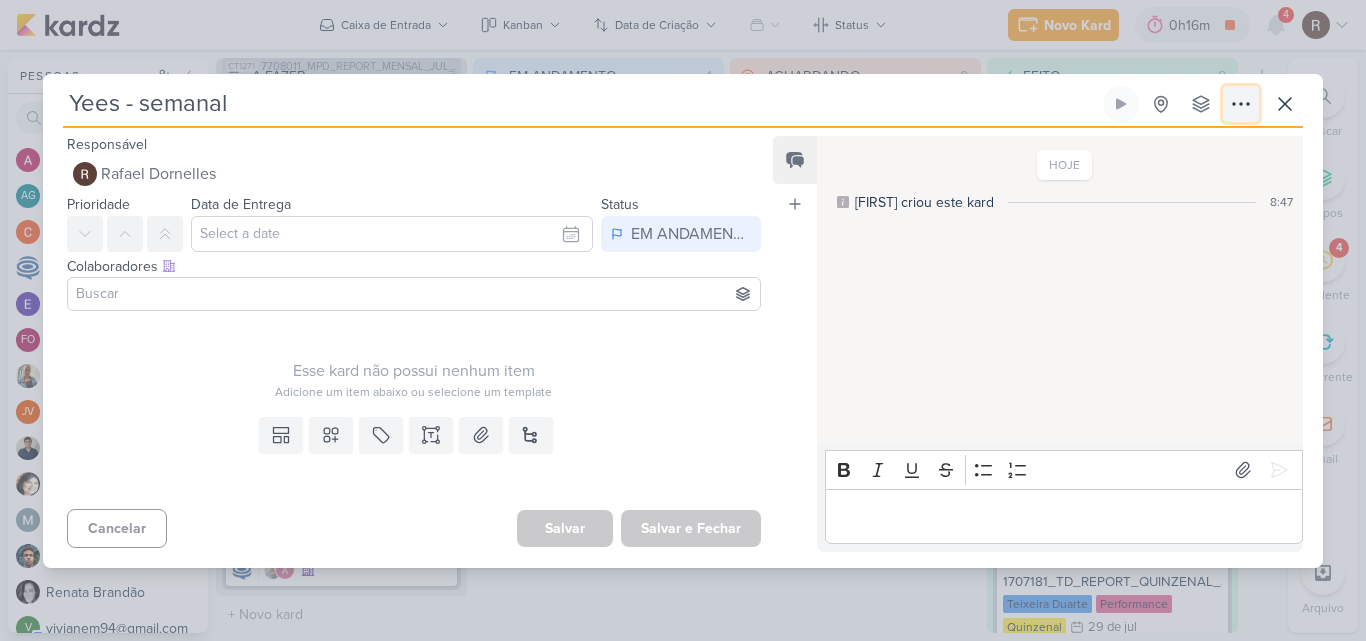 click at bounding box center [1241, 104] 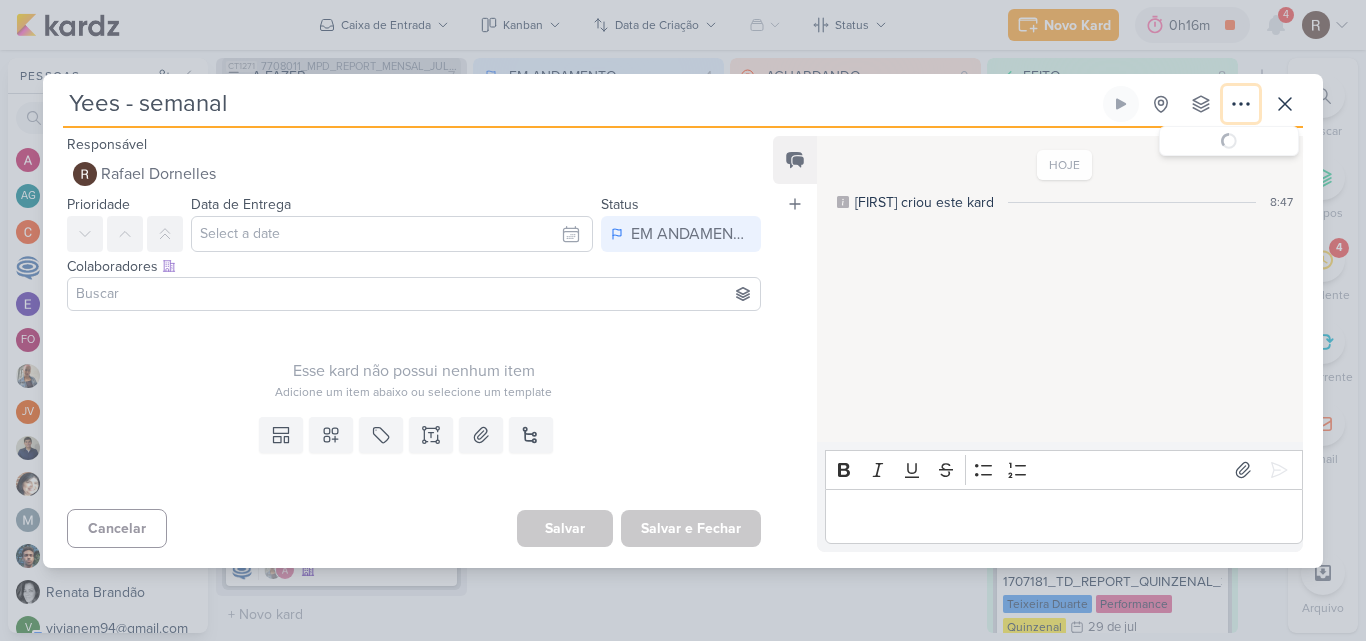 type 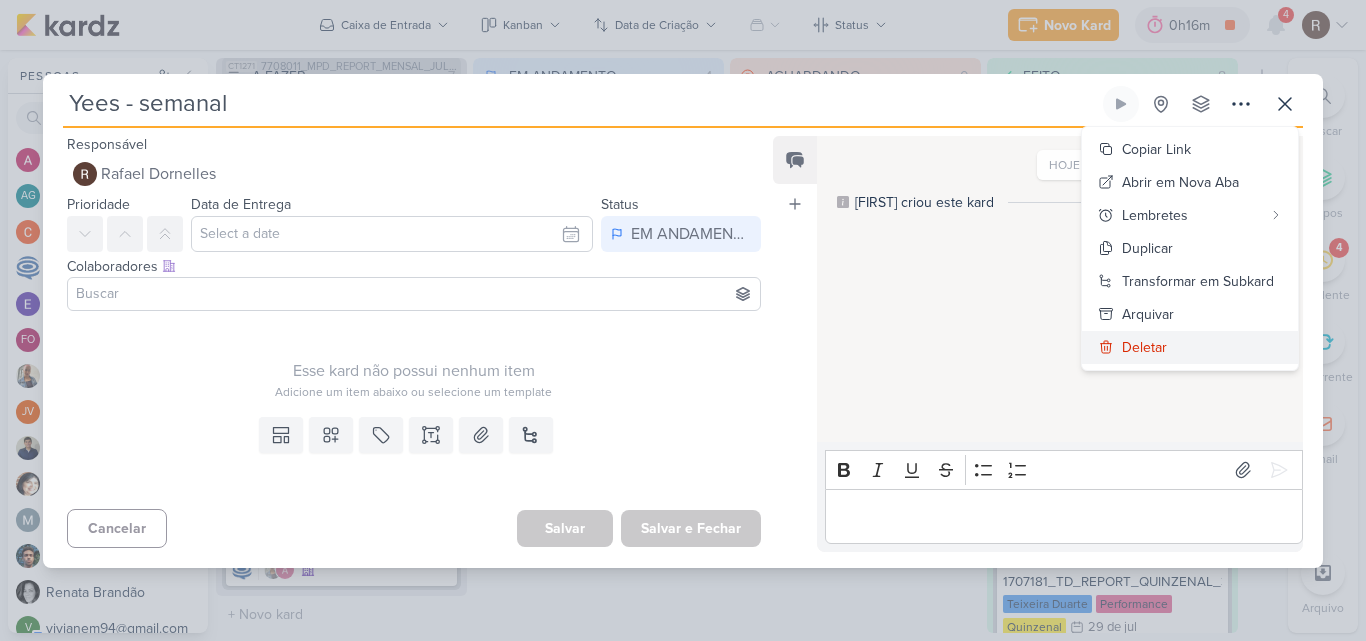 click on "Deletar" at bounding box center (1144, 347) 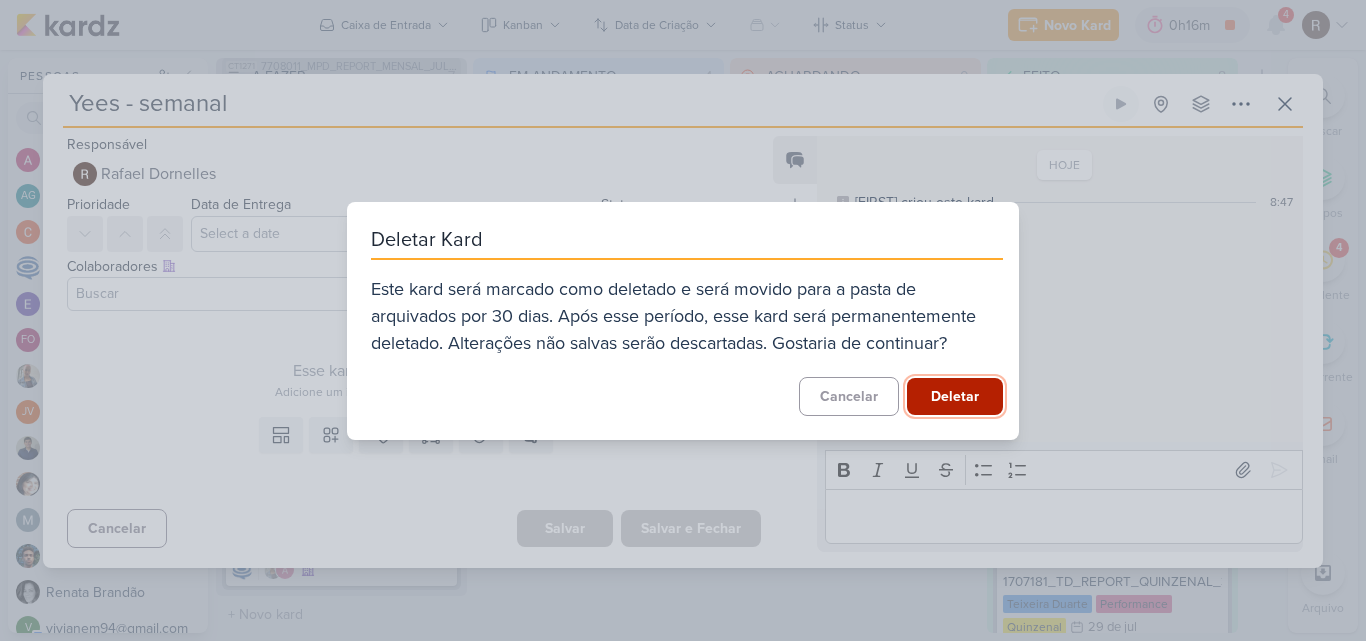 click on "Deletar" at bounding box center (955, 396) 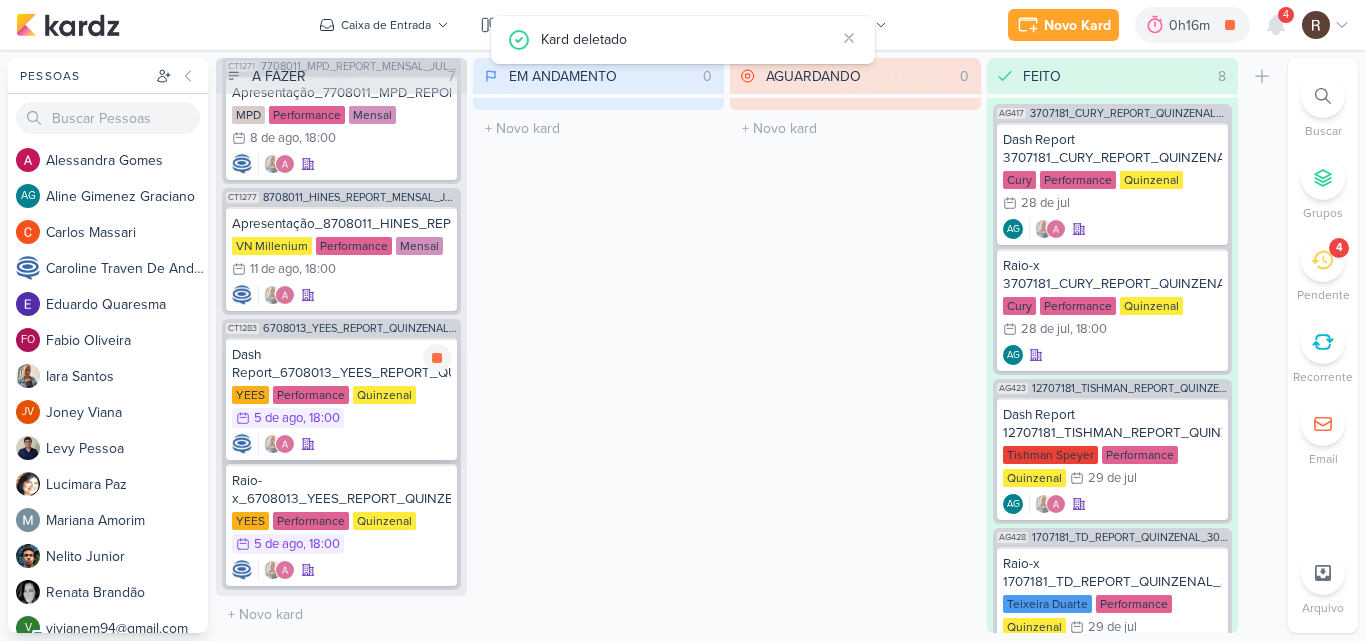 click on "Dash Report_6708013_YEES_REPORT_QUINZENAL_06.08_COMERCIAL
Yees
Performance
Quinzenal
[NUMBER]/[NUMBER]
[DATE], [TIME]
FINALIZADO" at bounding box center (341, 399) 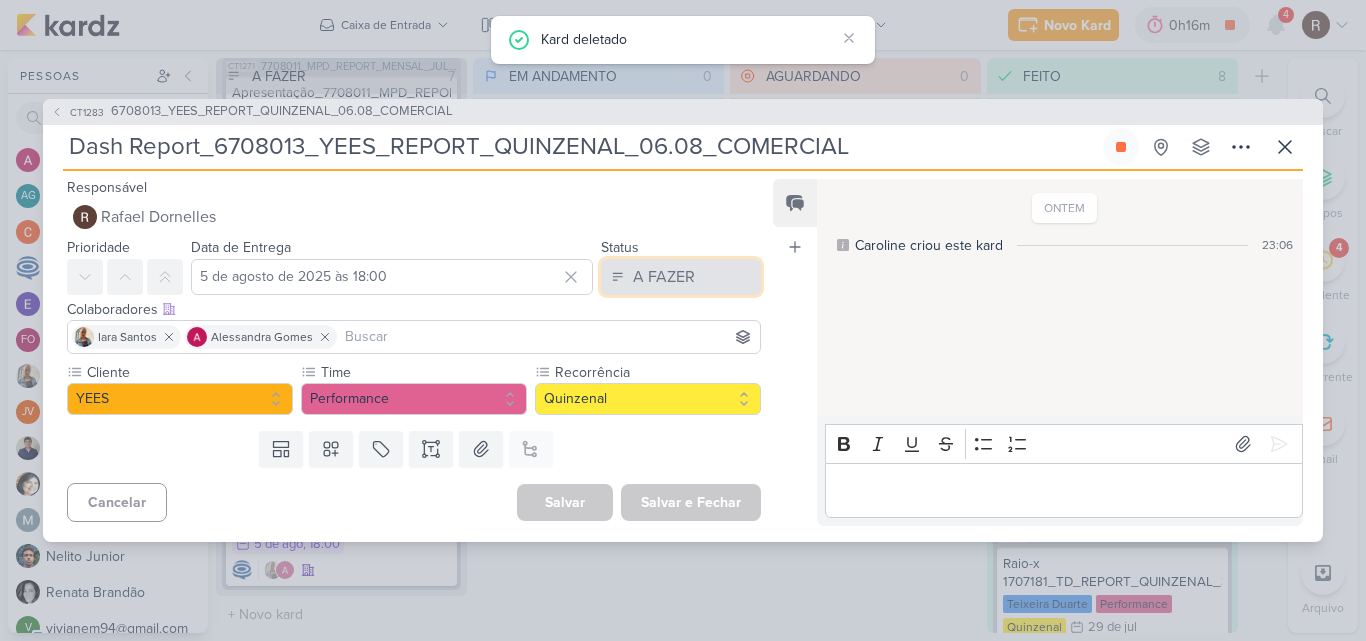 click on "A FAZER" at bounding box center [664, 277] 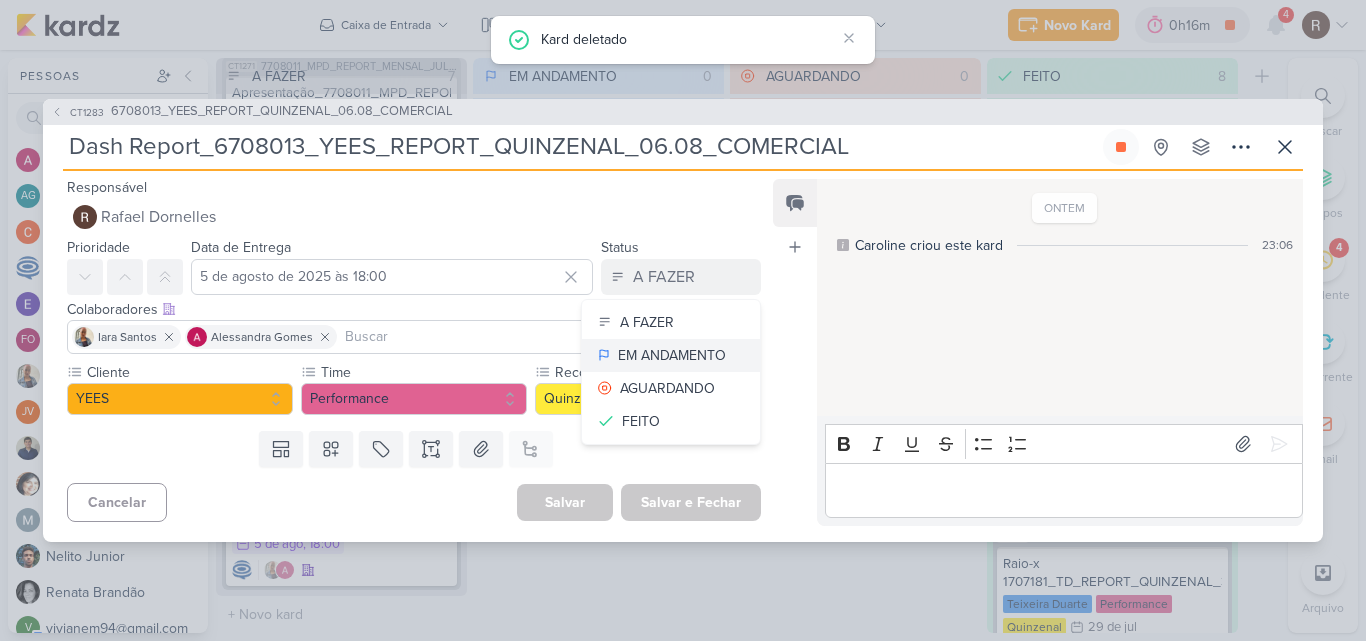 click on "EM ANDAMENTO" at bounding box center [672, 355] 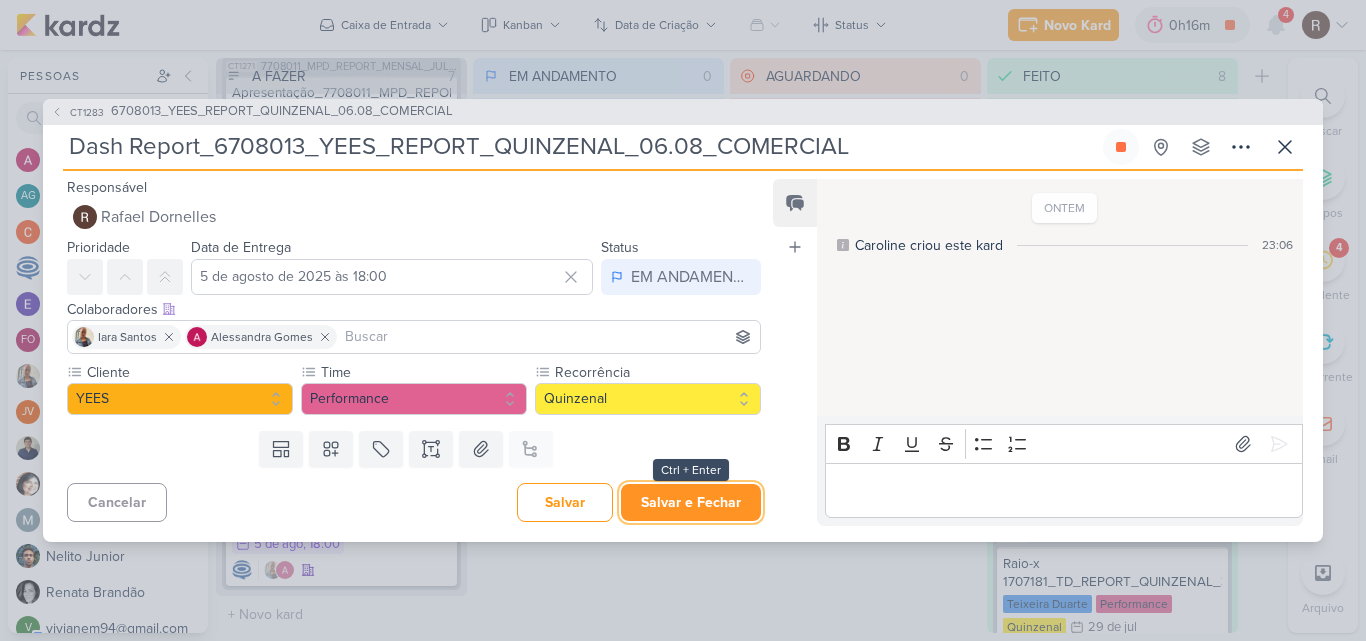 click on "Salvar e Fechar" at bounding box center [691, 502] 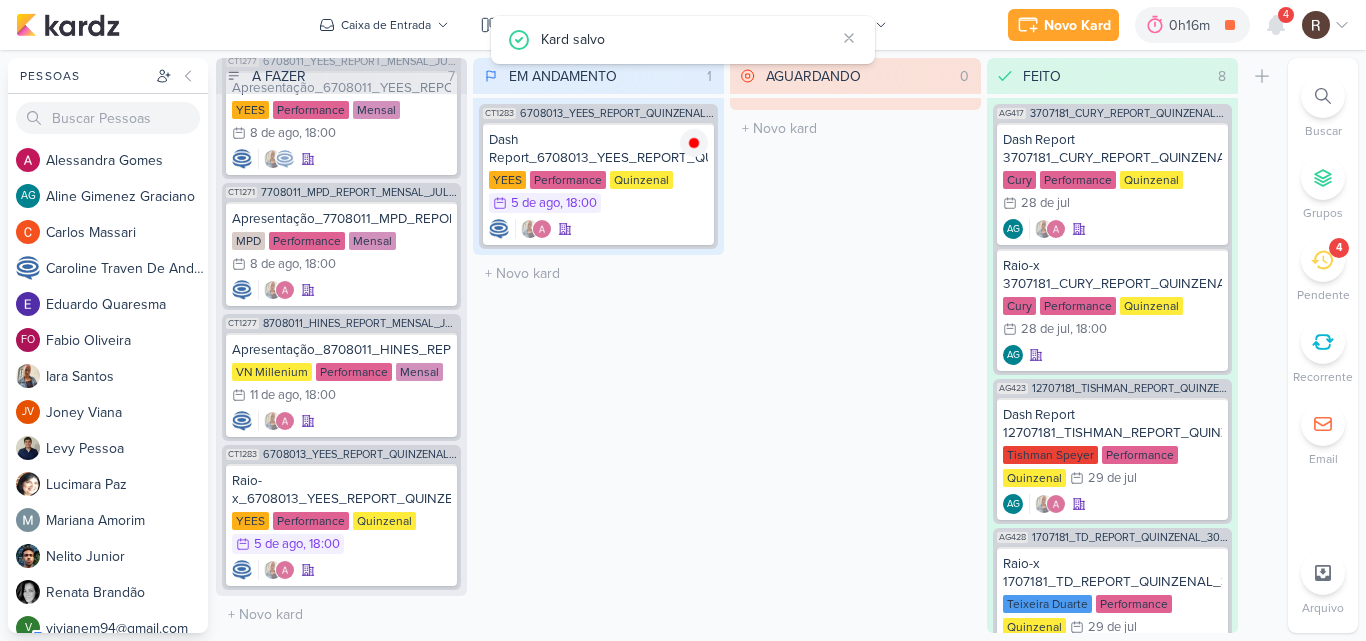 scroll, scrollTop: 280, scrollLeft: 0, axis: vertical 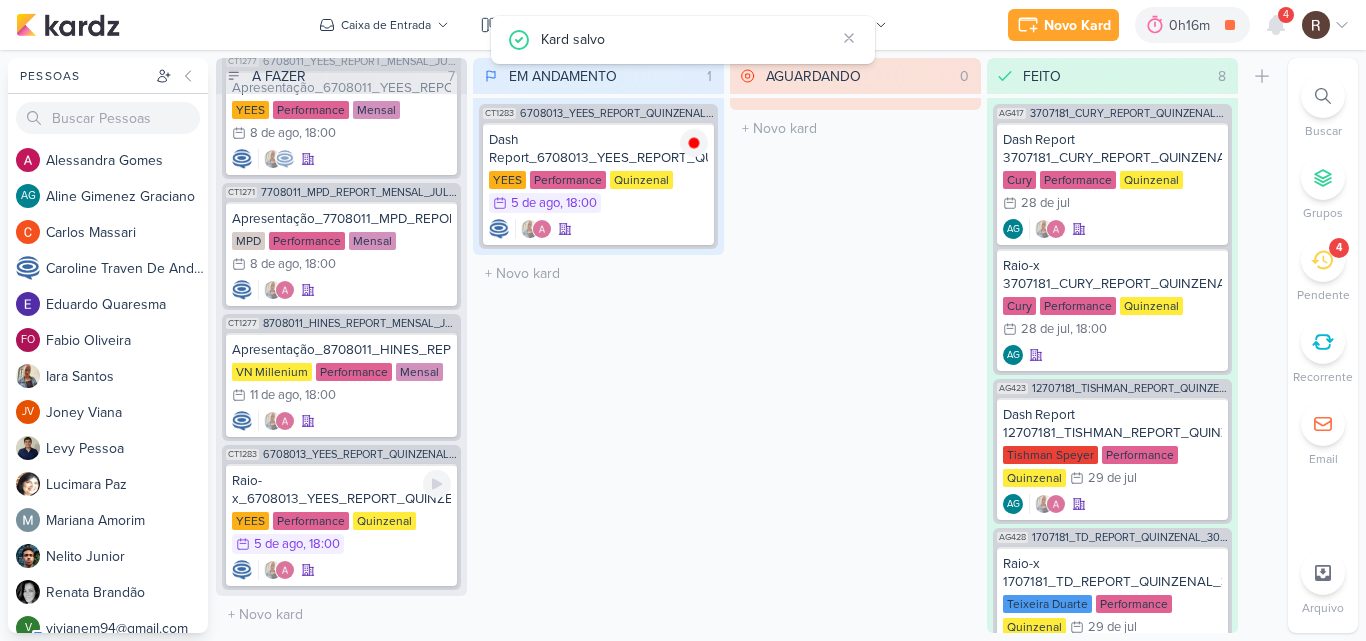click on "Raio-x_6708013_YEES_REPORT_QUINZENAL_06.08_COMERCIAL" at bounding box center (341, 490) 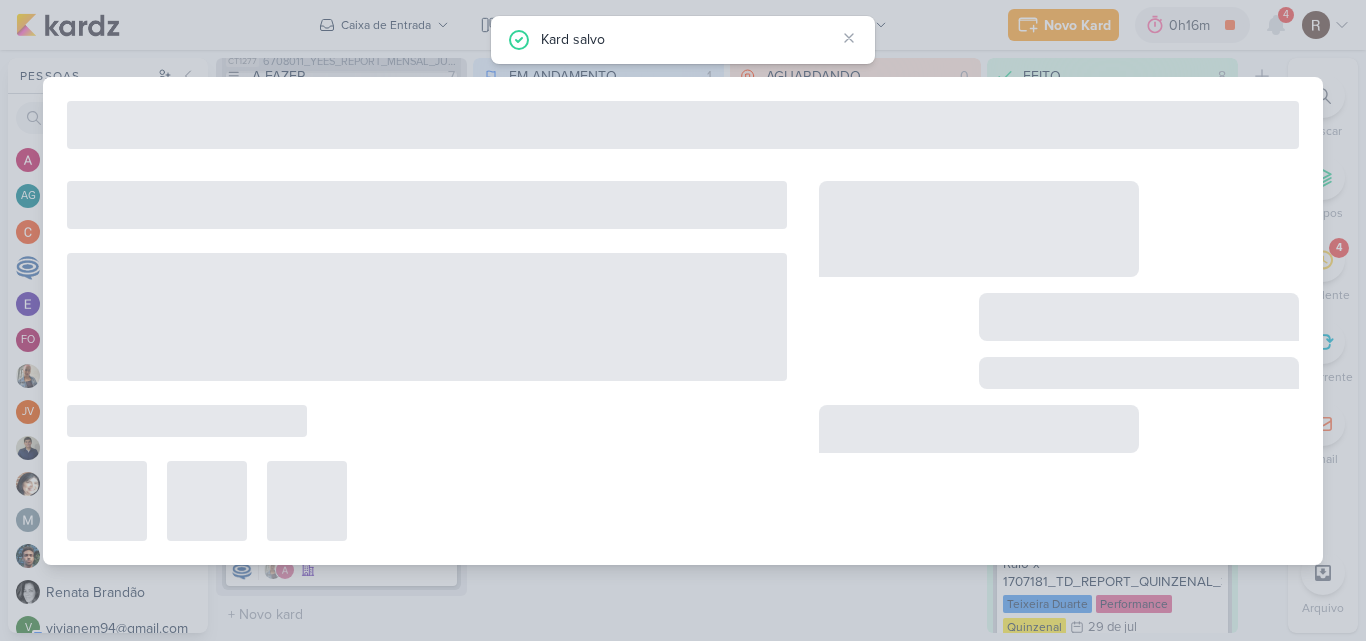type on "Raio-x_6708013_YEES_REPORT_QUINZENAL_06.08_COMERCIAL" 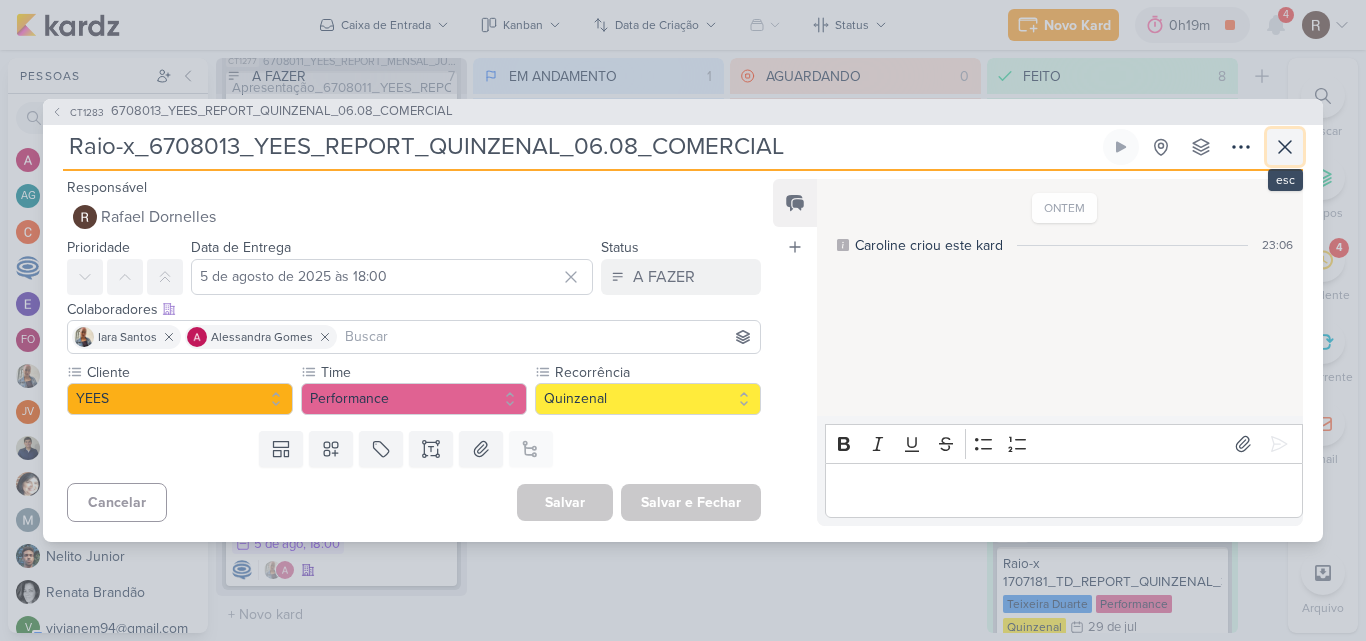 click 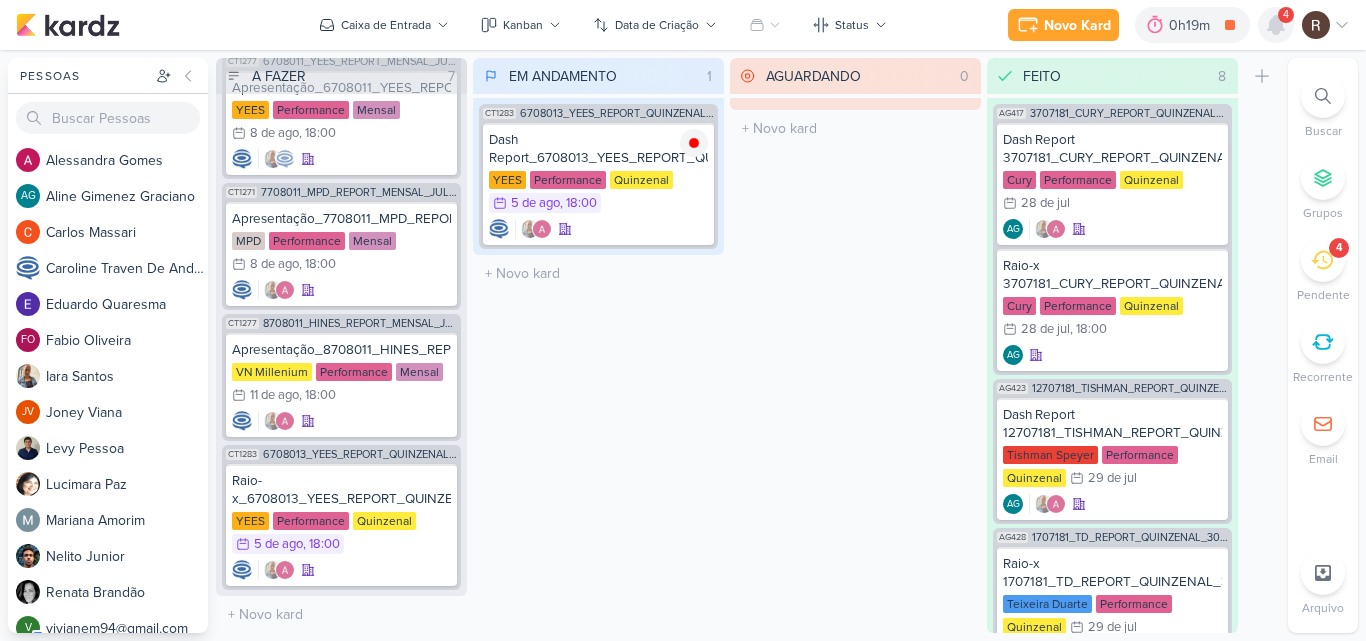 click 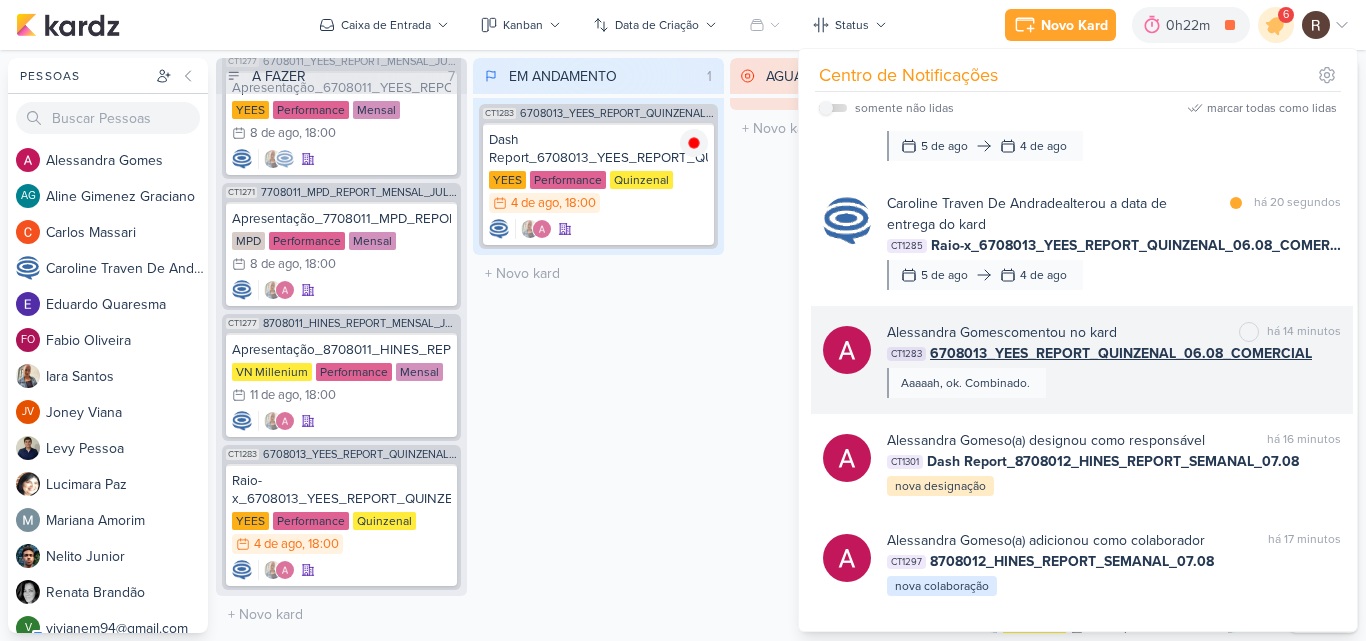scroll, scrollTop: 0, scrollLeft: 0, axis: both 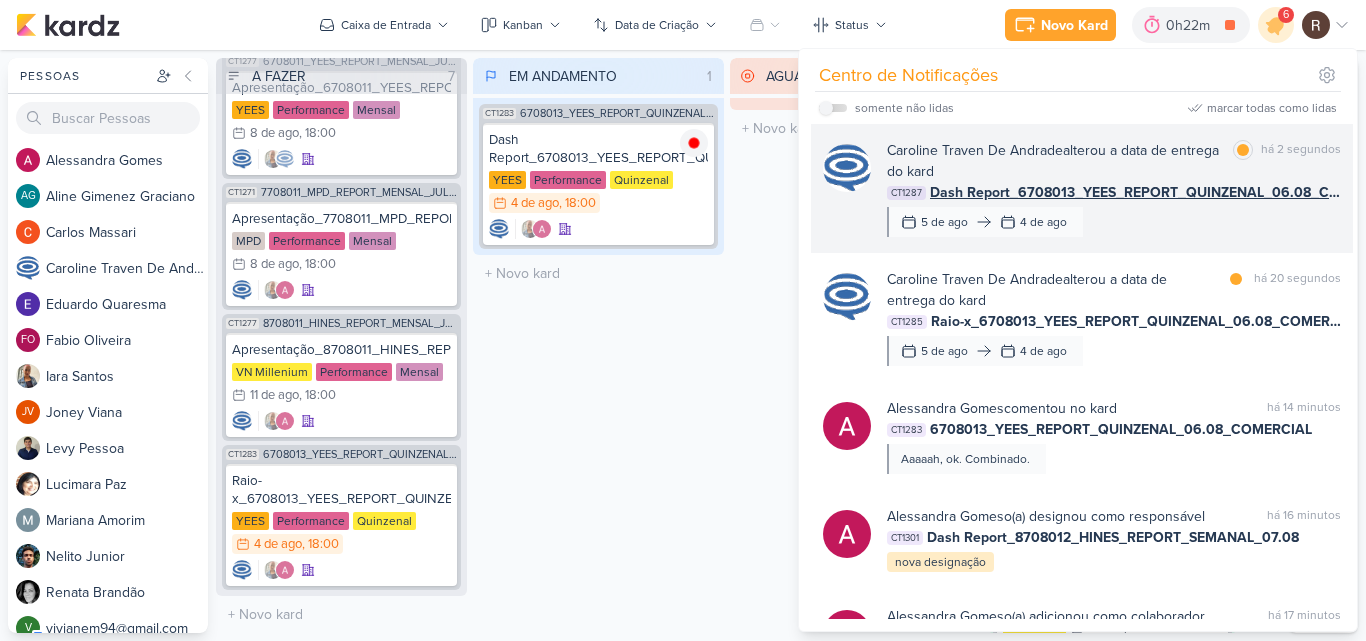 click on "[FIRST] [MIDDLE] [LAST] alterou a data de entrega do kard
marcar como lida
há [TIME]
CT1287
Dash Report_6708013_YEES_REPORT_QUINZENAL_06.08_COMERCIAL
[DATE]
[DATE]" at bounding box center [1114, 188] 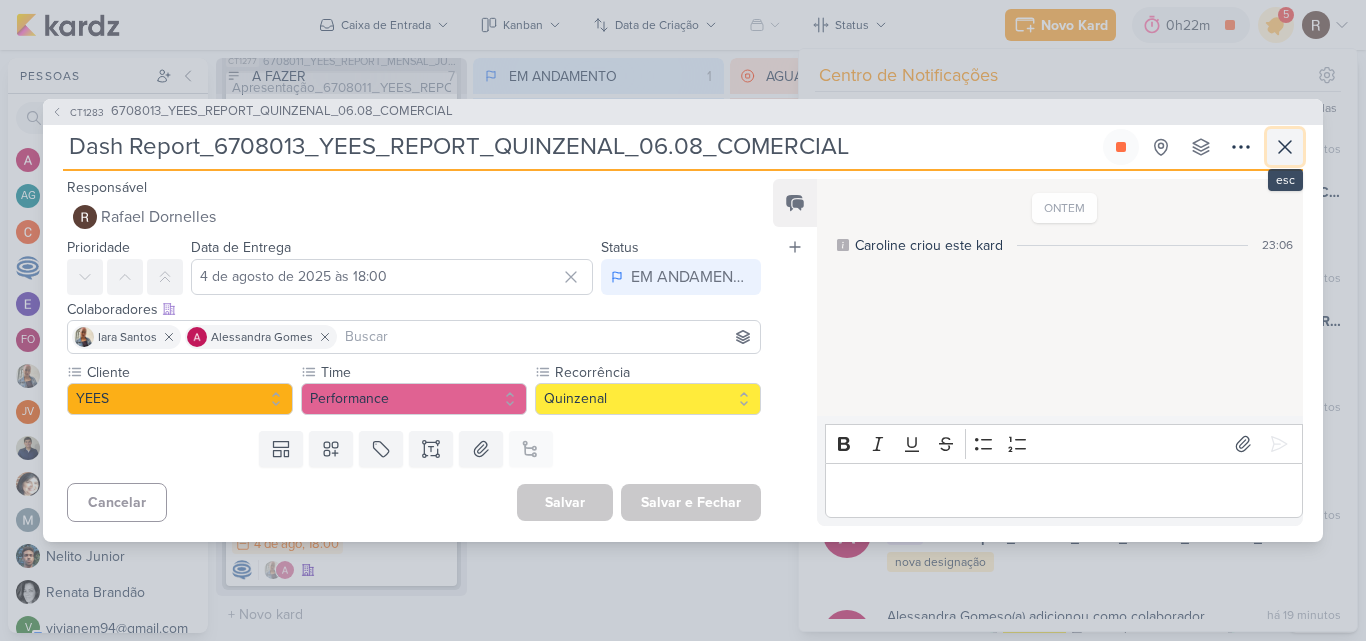 click 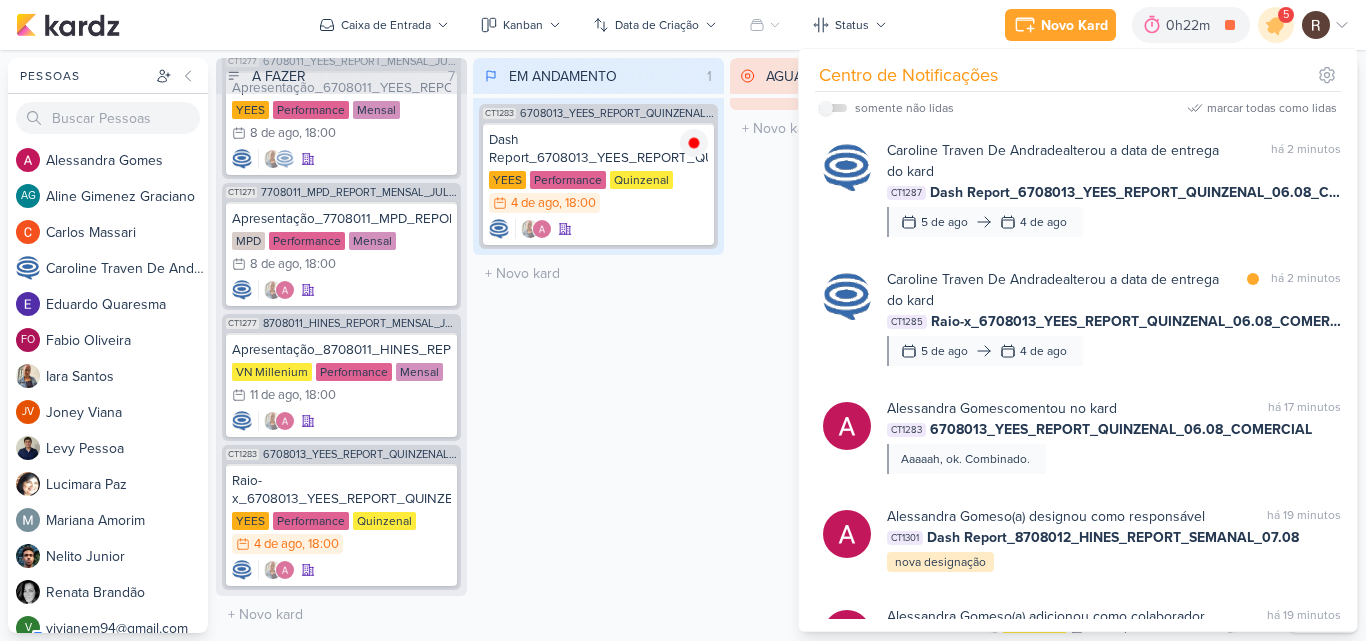 click on "EM ANDAMENTO
[NUMBER]
Mover Para Esquerda
Mover Para Direita
Deletar
CT1283
6708013_YEES_REPORT_QUINZENAL_06.08_COMERCIAL
[NUMBER]/[NUMBER]" at bounding box center (598, 345) 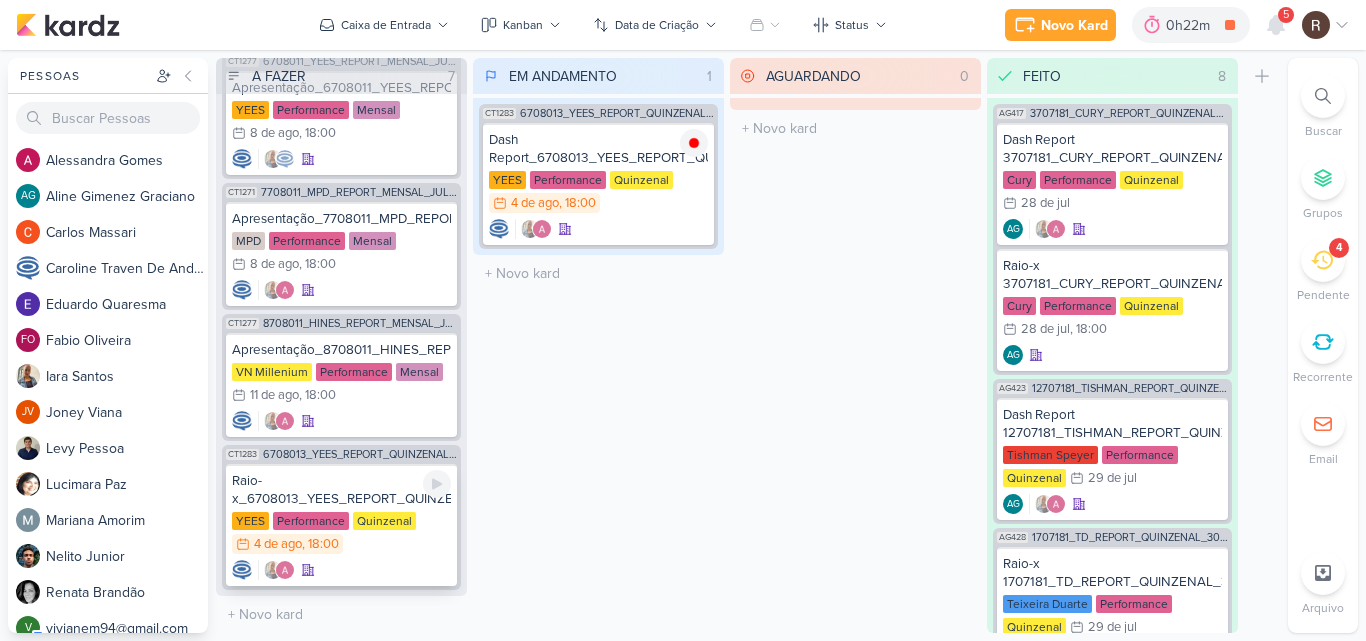 click on "Raio-x_6708013_YEES_REPORT_QUINZENAL_06.08_COMERCIAL" at bounding box center (341, 490) 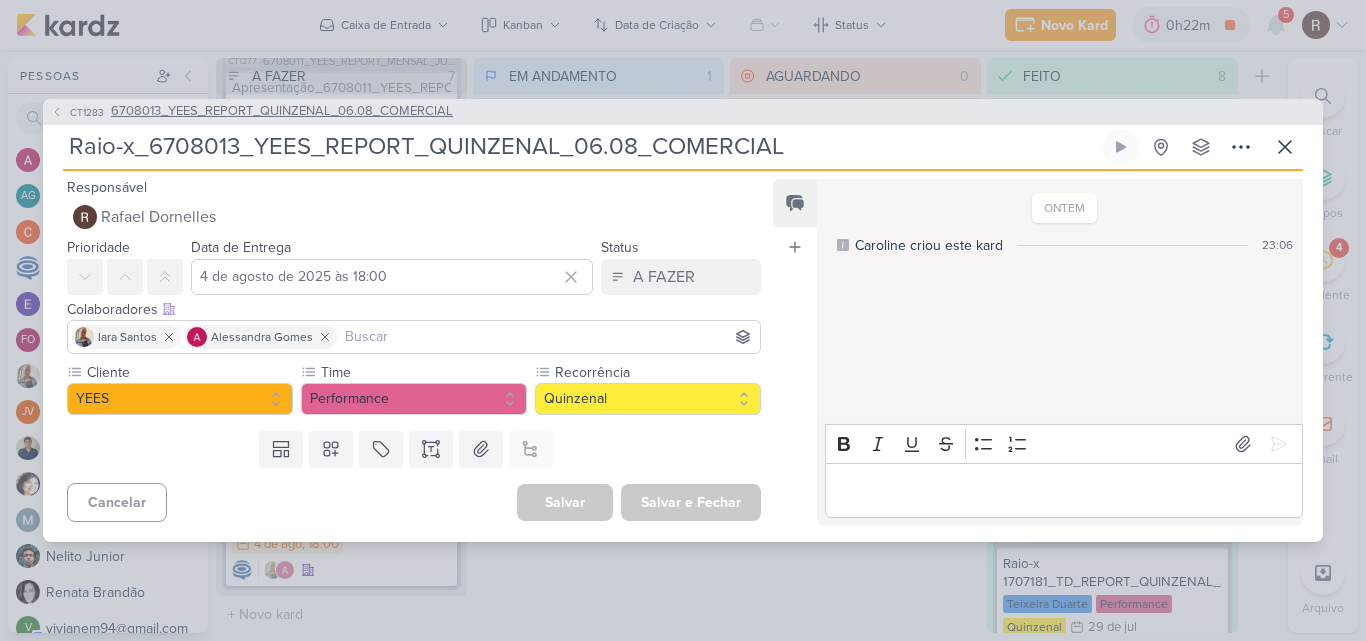 click on "6708013_YEES_REPORT_QUINZENAL_06.08_COMERCIAL" at bounding box center (282, 112) 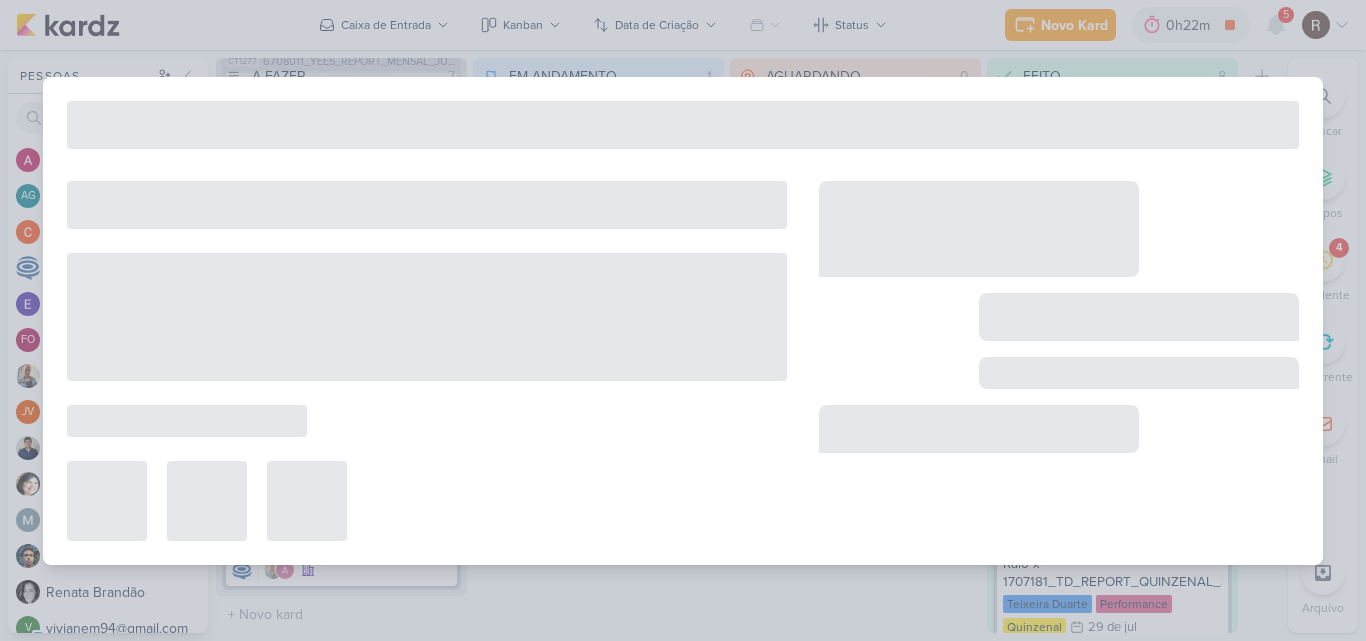 type on "6708013_YEES_REPORT_QUINZENAL_06.08_COMERCIAL" 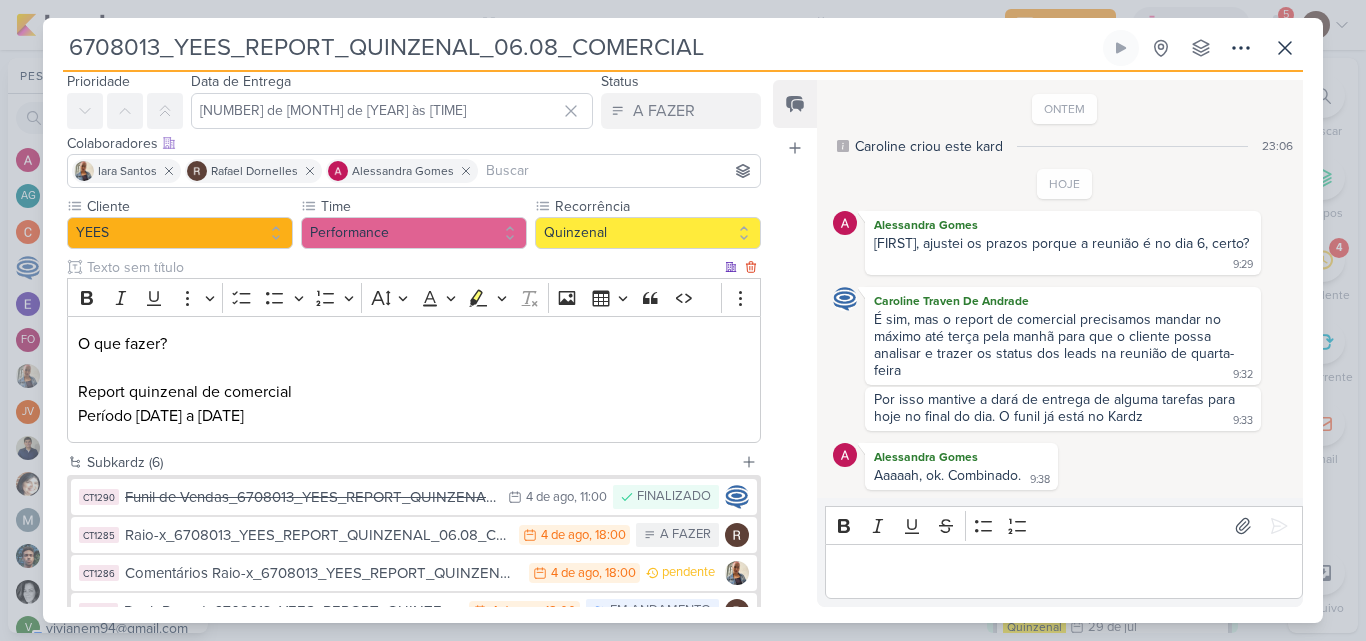 scroll, scrollTop: 100, scrollLeft: 0, axis: vertical 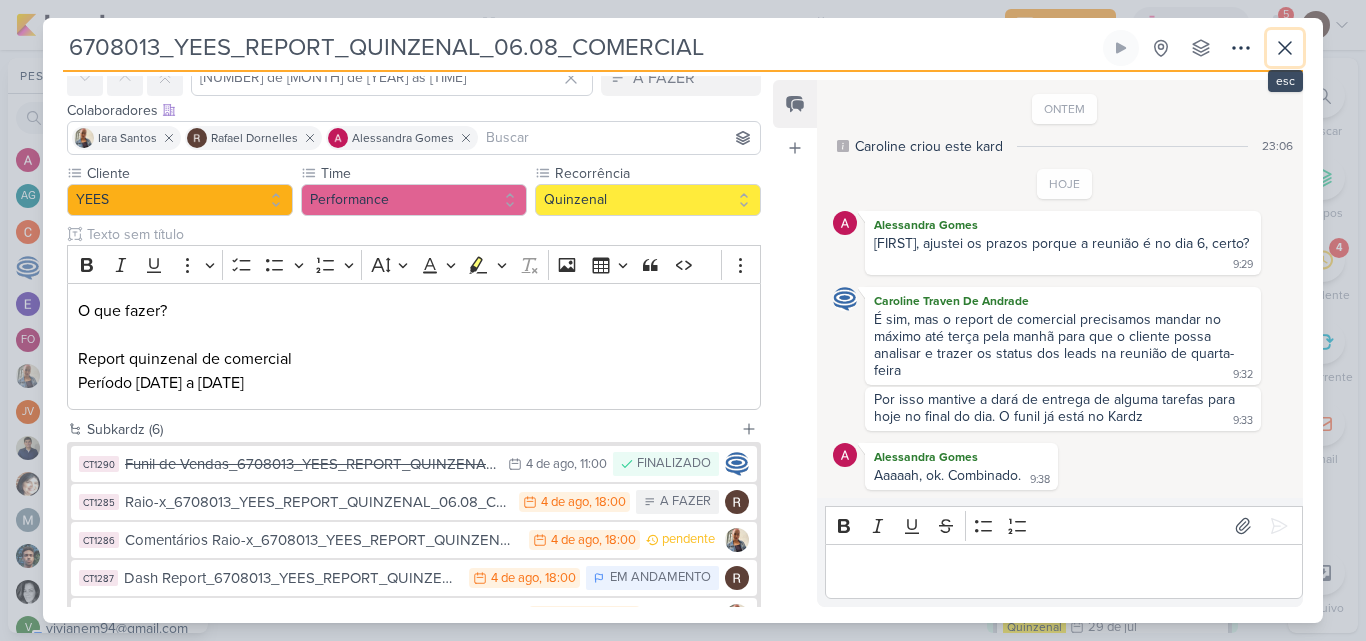 click 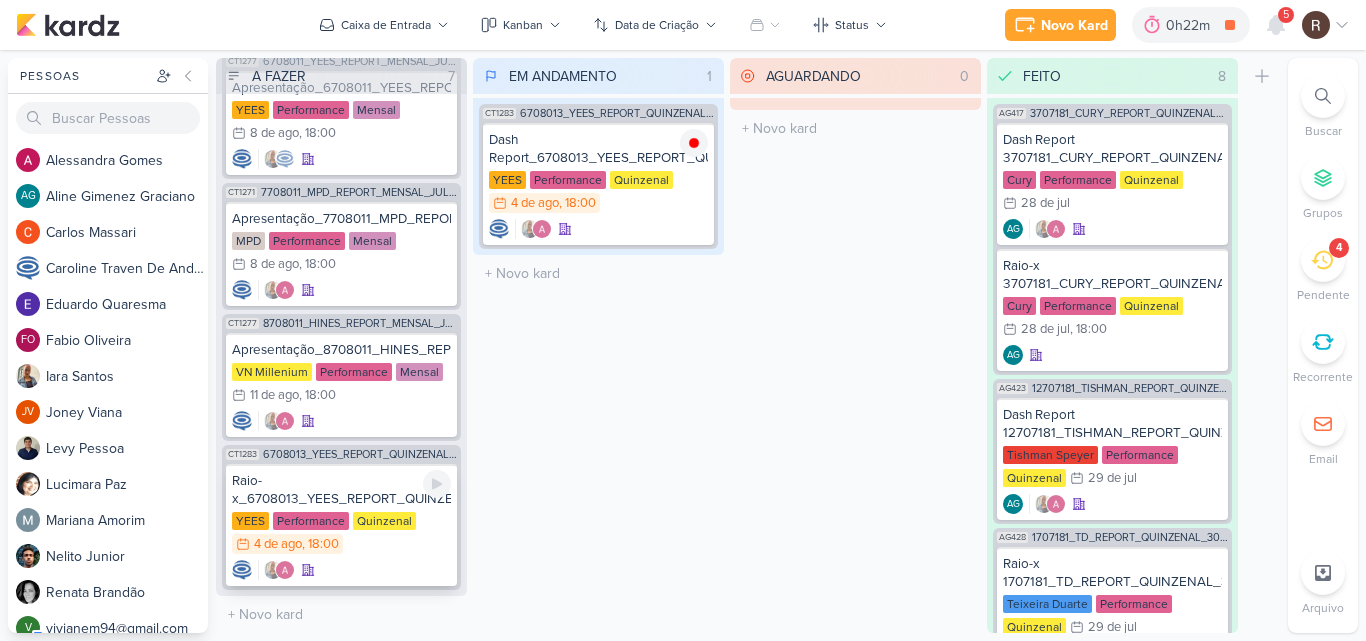 click on "Raio-x_6708013_YEES_REPORT_QUINZENAL_06.08_COMERCIAL" at bounding box center (341, 490) 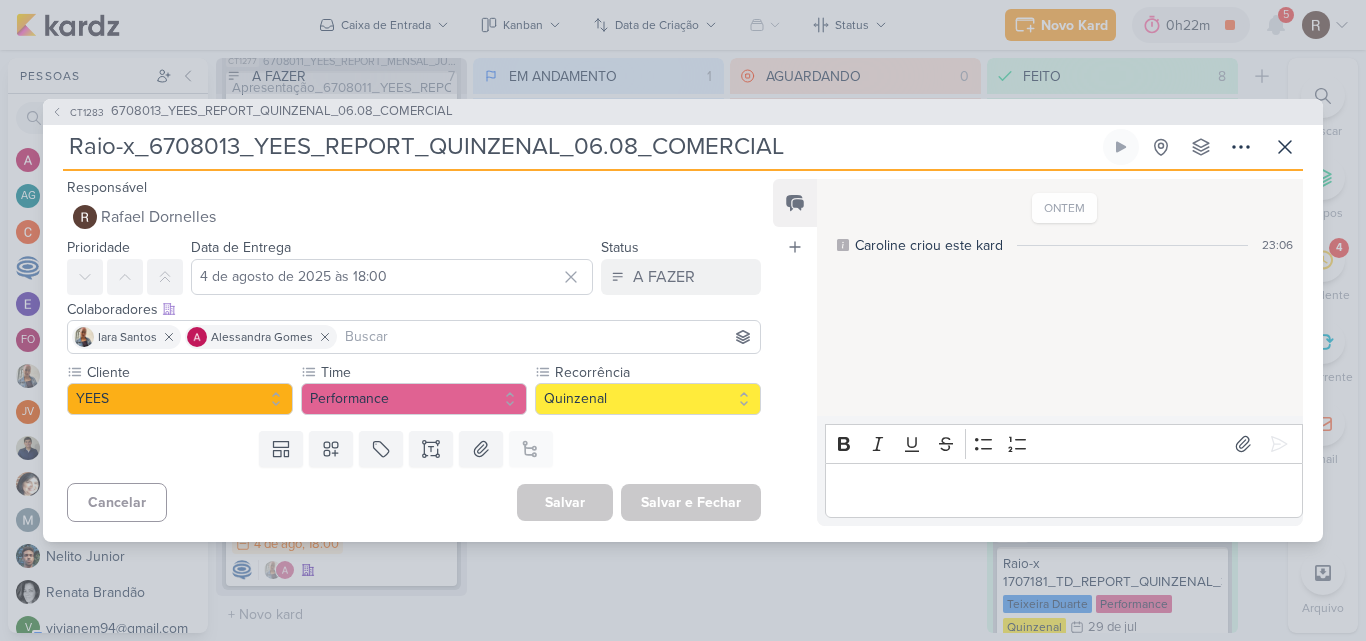 click at bounding box center (1063, 490) 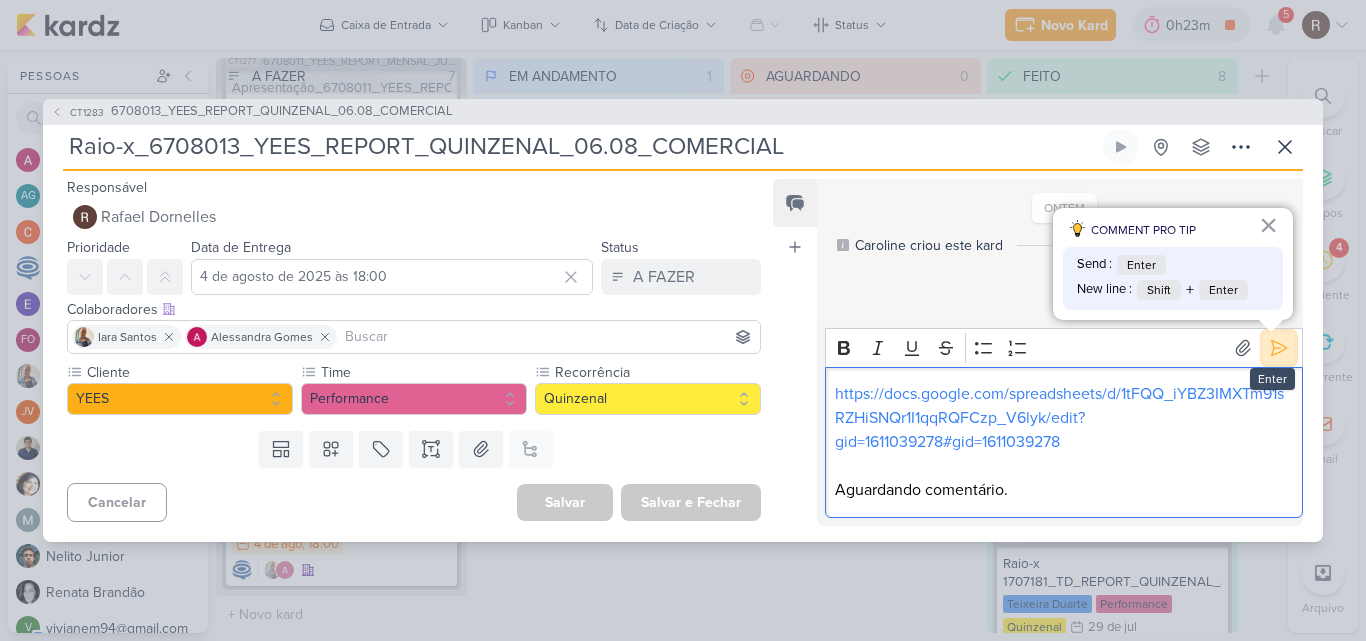 click 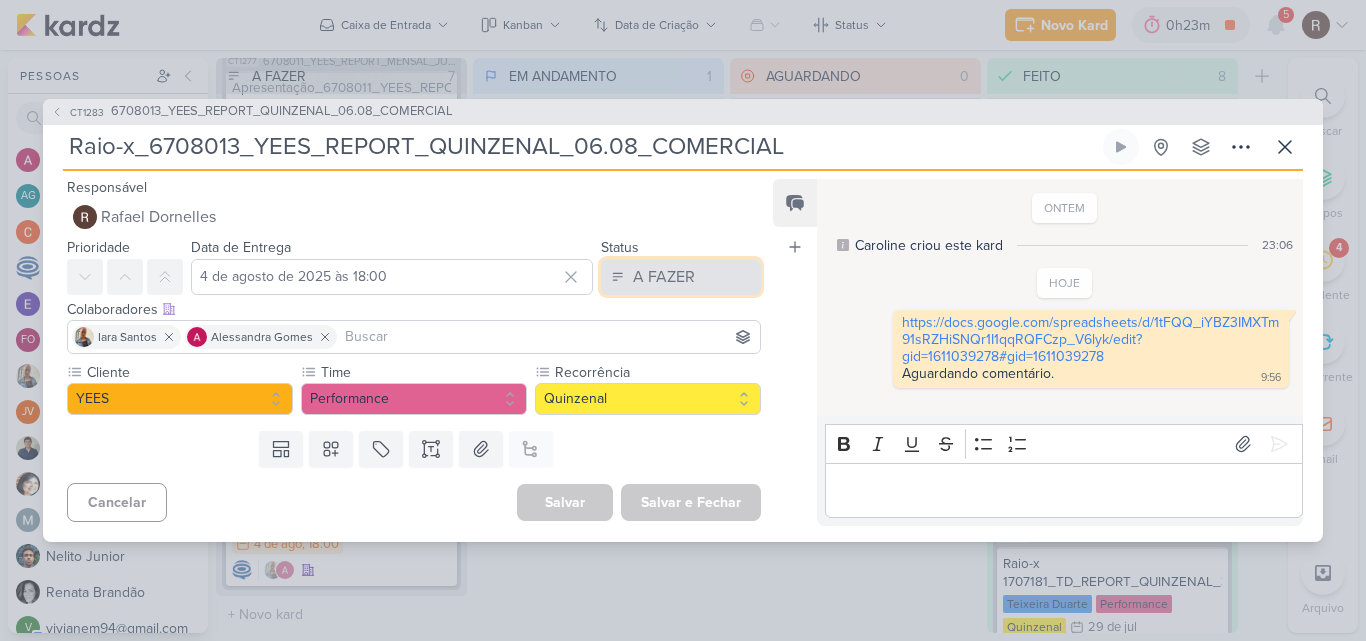click on "A FAZER" at bounding box center (681, 277) 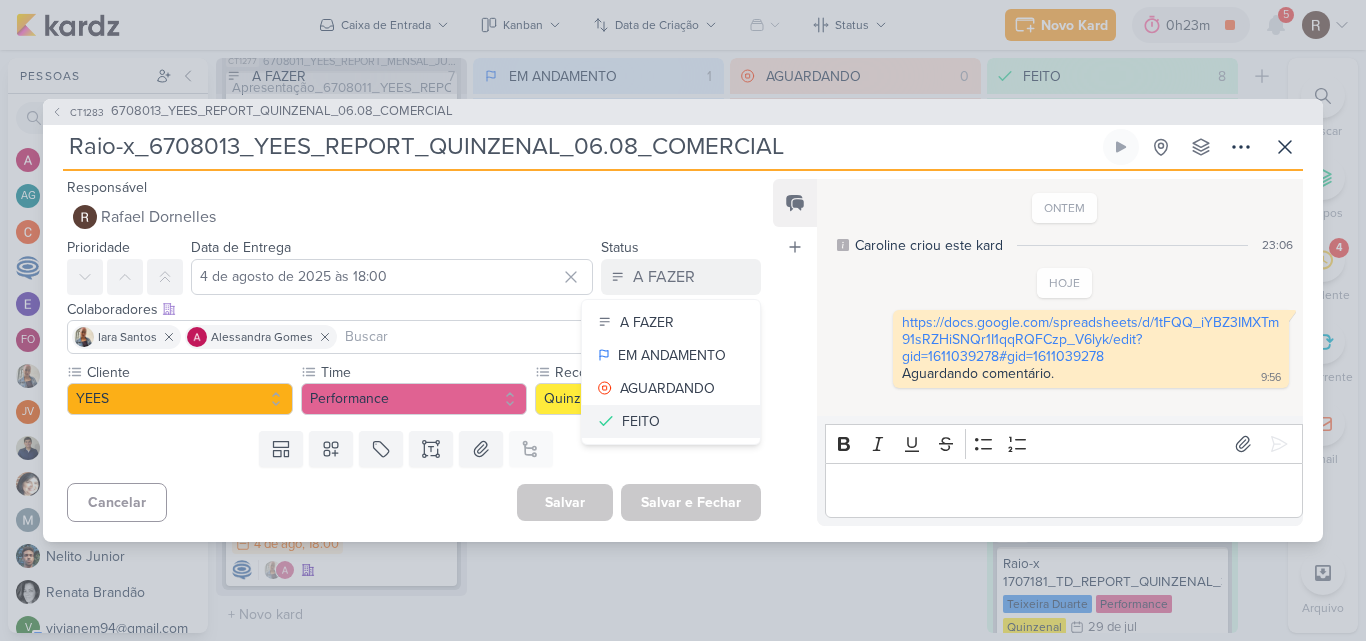 click on "FEITO" at bounding box center (671, 421) 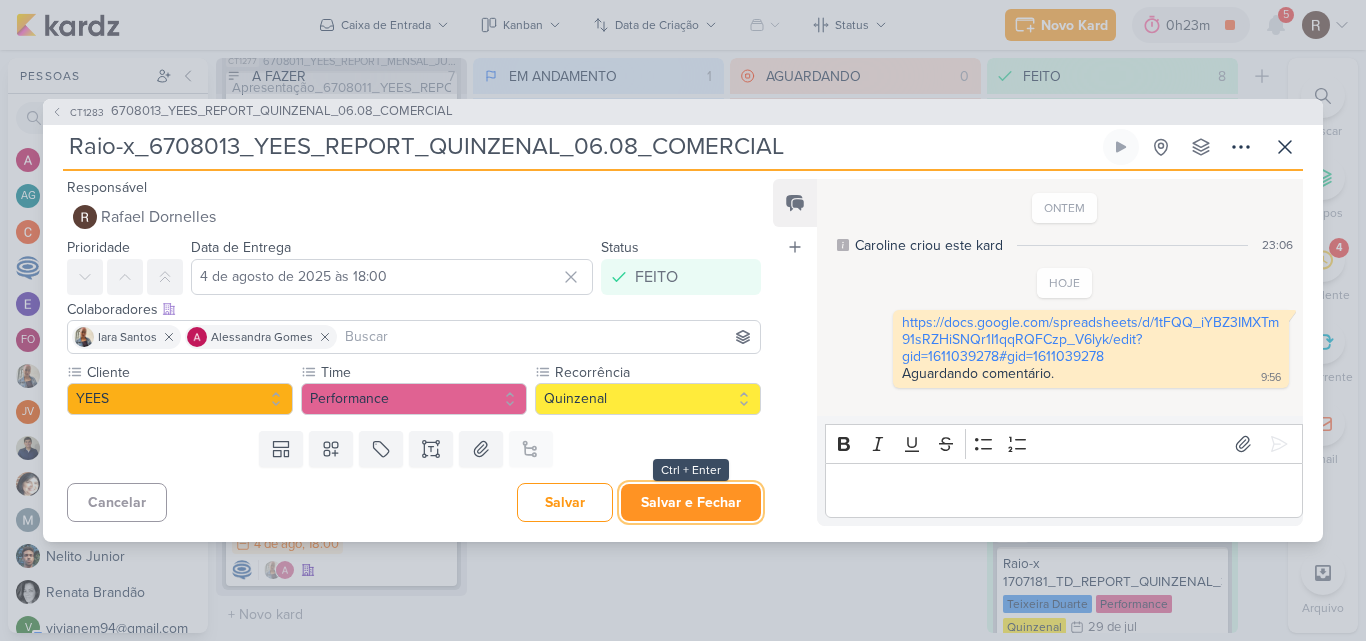 click on "Salvar e Fechar" at bounding box center (691, 502) 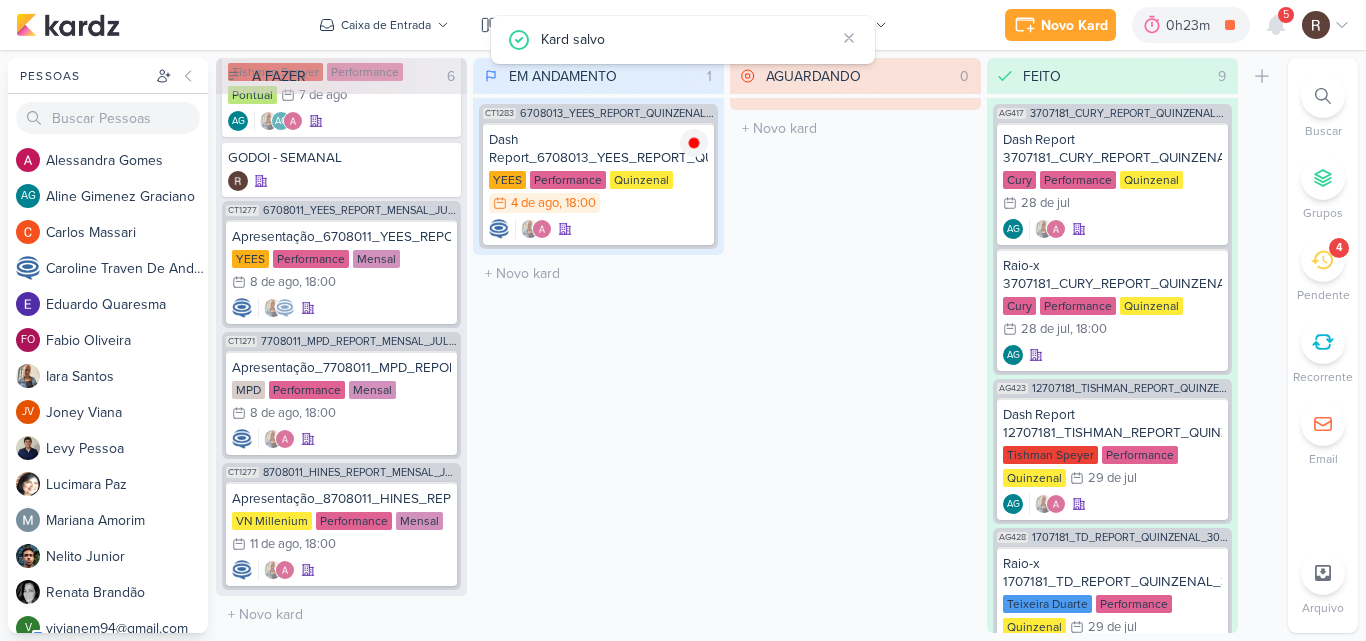 scroll, scrollTop: 131, scrollLeft: 0, axis: vertical 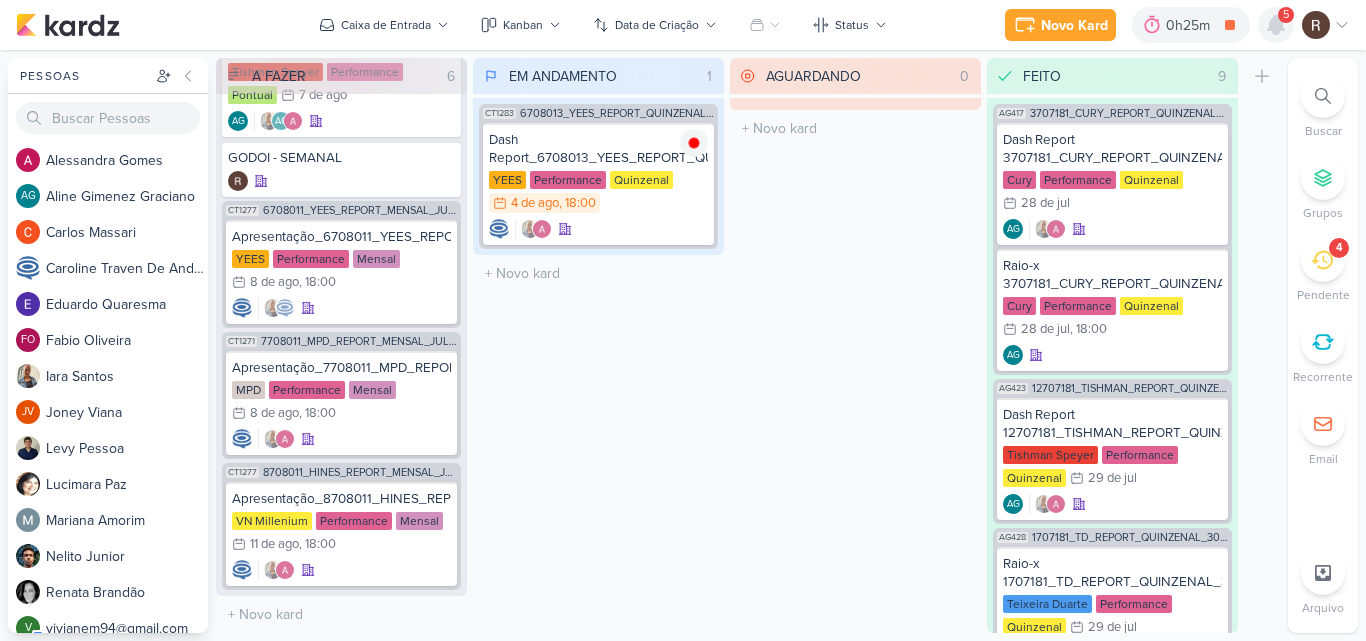 click 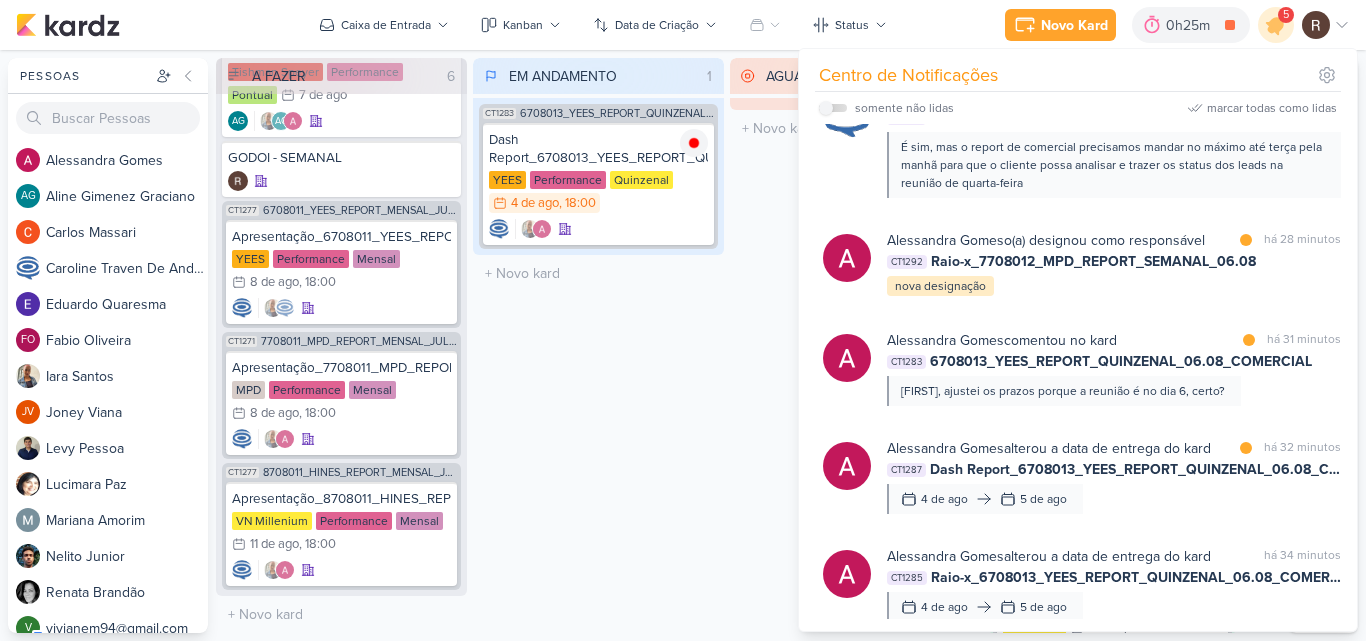 scroll, scrollTop: 1000, scrollLeft: 0, axis: vertical 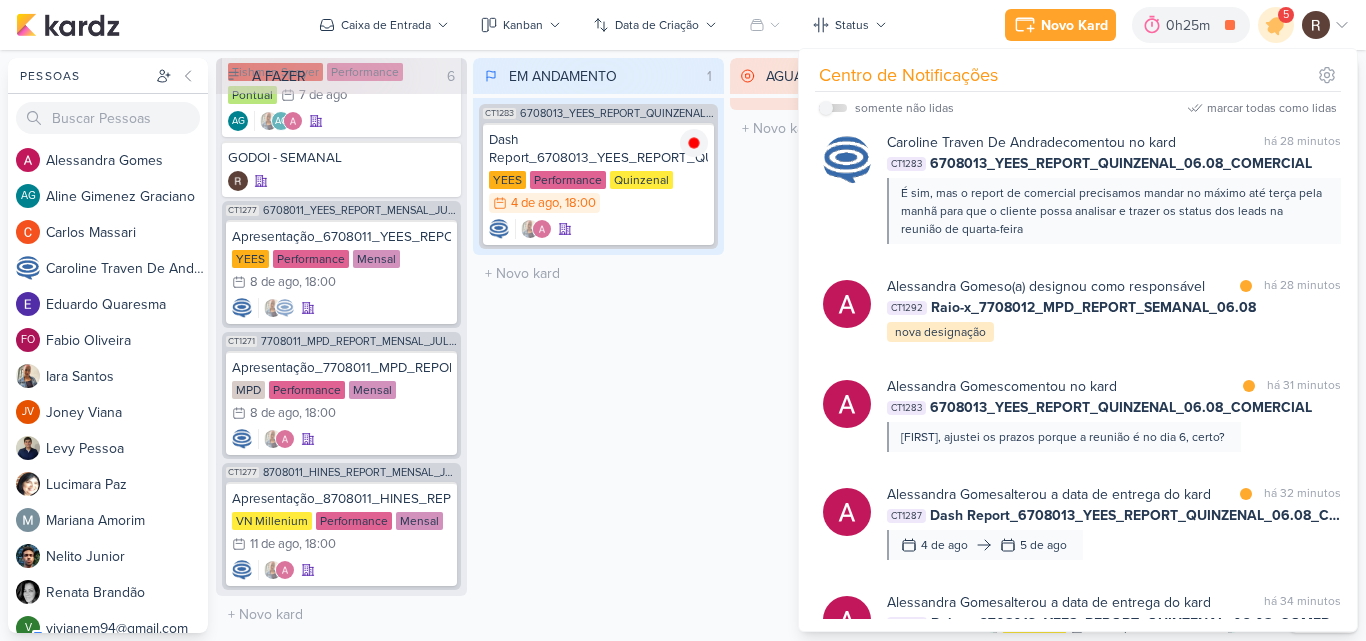 click on "EM ANDAMENTO
[NUMBER]
Mover Para Esquerda
Mover Para Direita
Deletar
CT1283
6708013_YEES_REPORT_QUINZENAL_06.08_COMERCIAL
[NUMBER]/[NUMBER]" at bounding box center (598, 345) 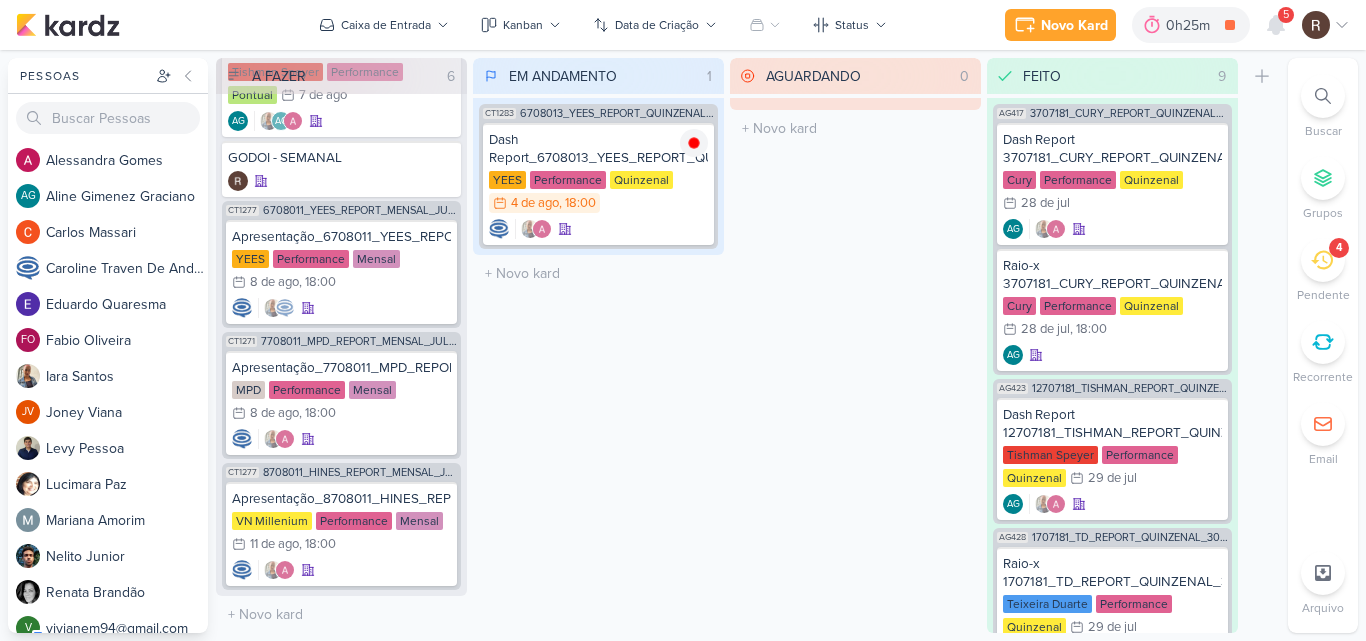 click on "4" at bounding box center (1323, 260) 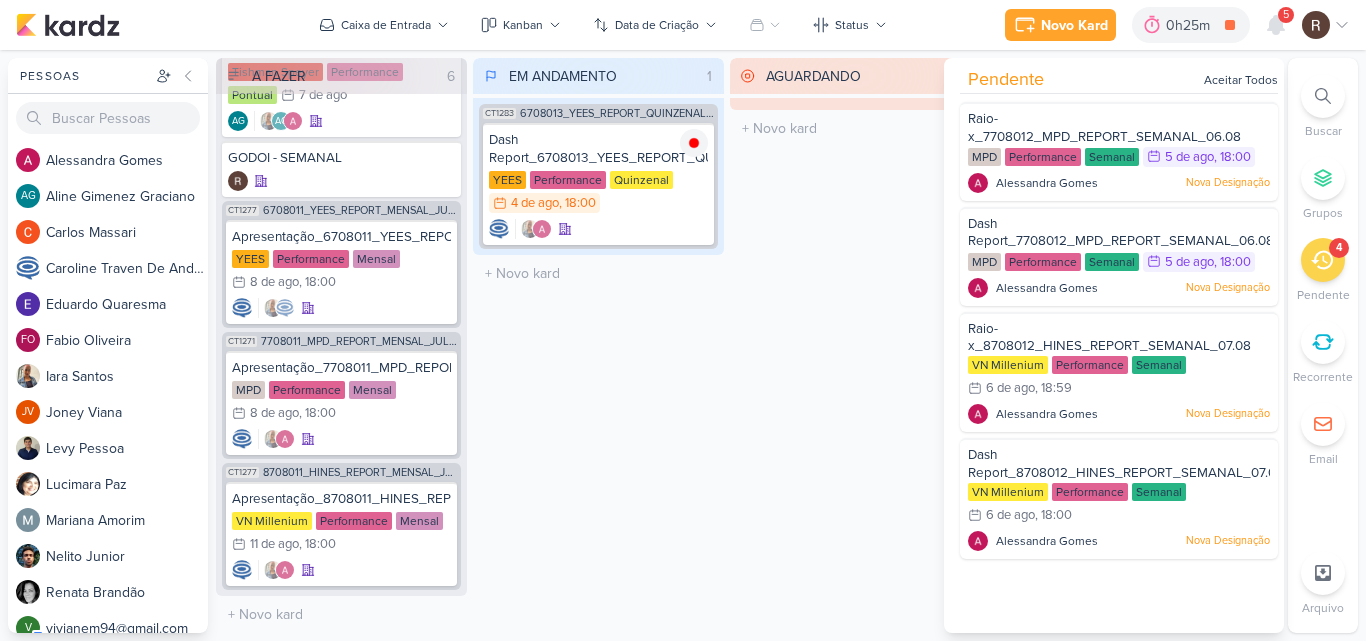 click on "AGUARDANDO
[NUMBER]
Mover Para Esquerda
Mover Para Direita
Deletar
O título do kard deve ter menos que 100 caracteres" at bounding box center [855, 345] 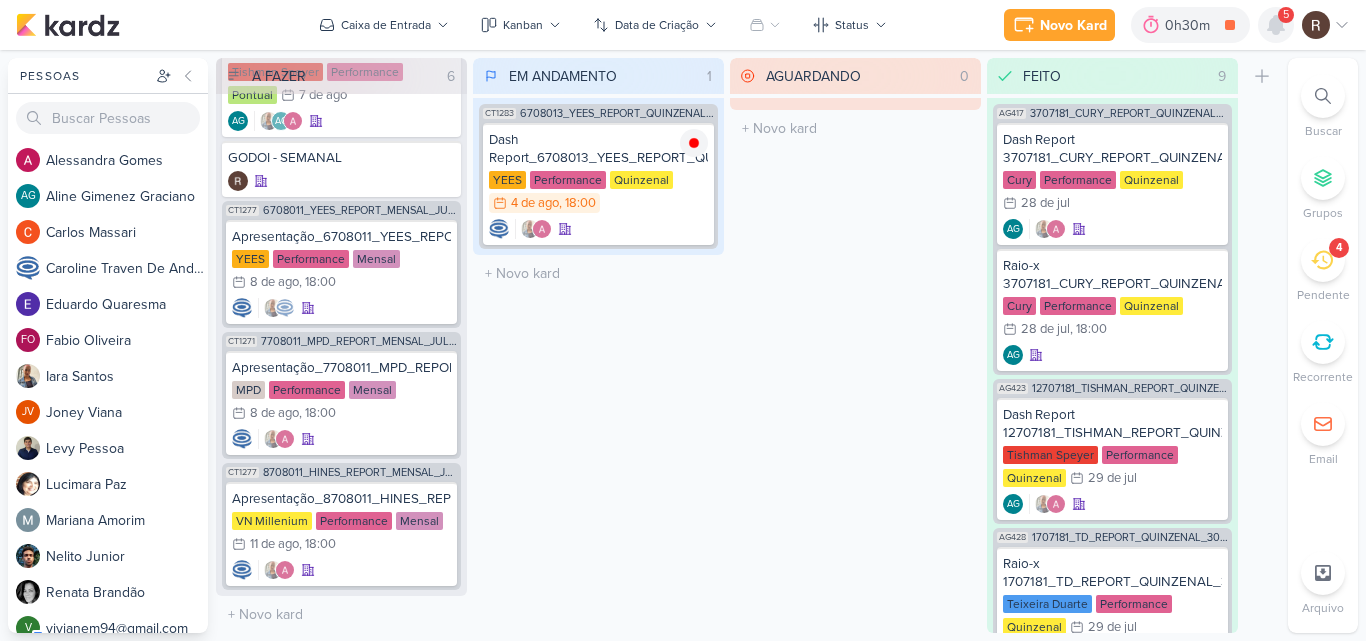 click 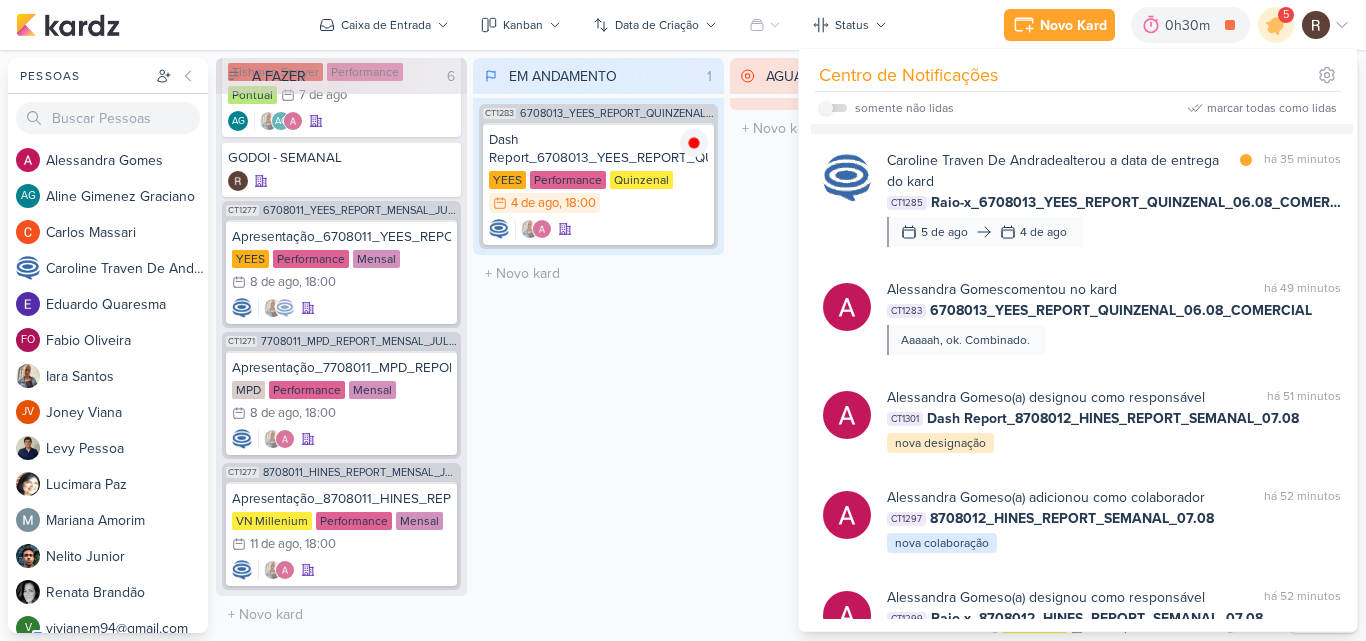 scroll, scrollTop: 0, scrollLeft: 0, axis: both 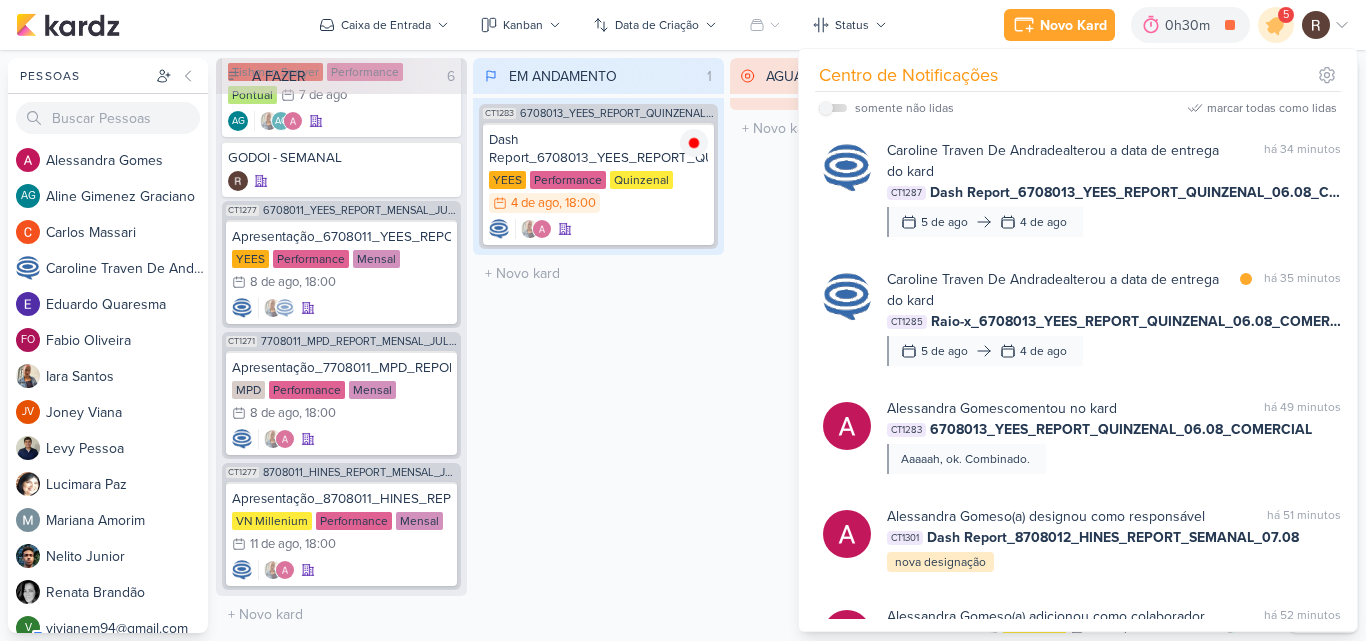 click on "EM ANDAMENTO
[NUMBER]
Mover Para Esquerda
Mover Para Direita
Deletar
CT1283
6708013_YEES_REPORT_QUINZENAL_06.08_COMERCIAL
[NUMBER]/[NUMBER]" at bounding box center (598, 345) 